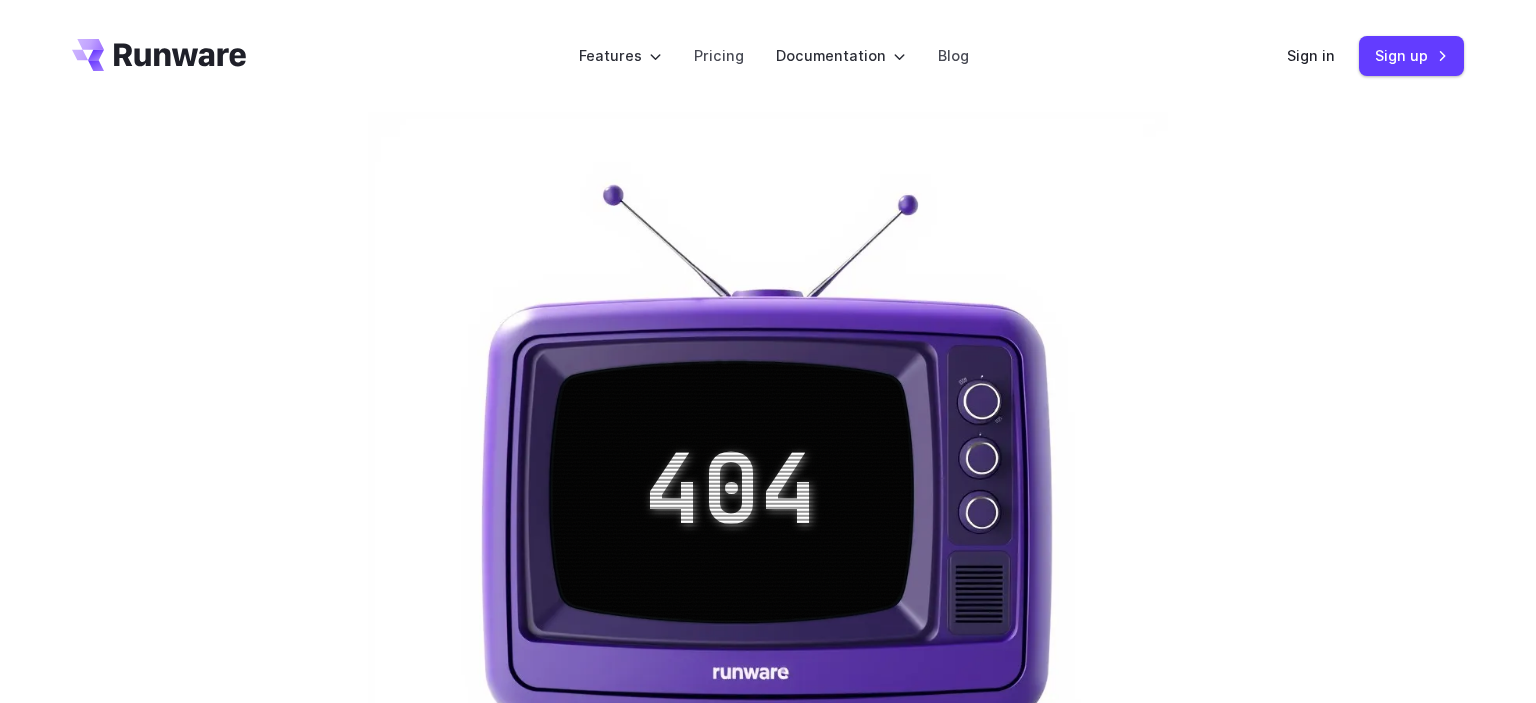 scroll, scrollTop: 0, scrollLeft: 0, axis: both 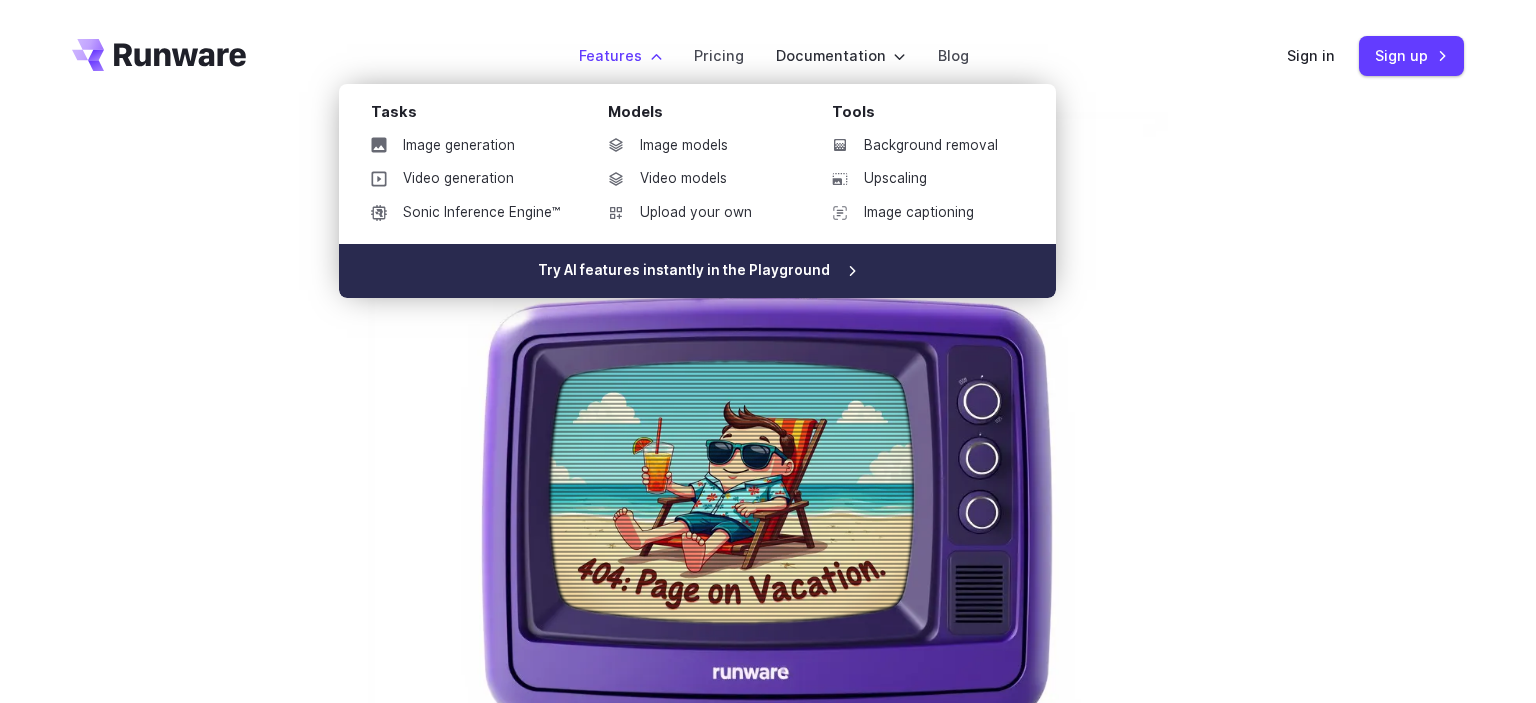 click on "Try AI features instantly in the Playground" at bounding box center (697, 271) 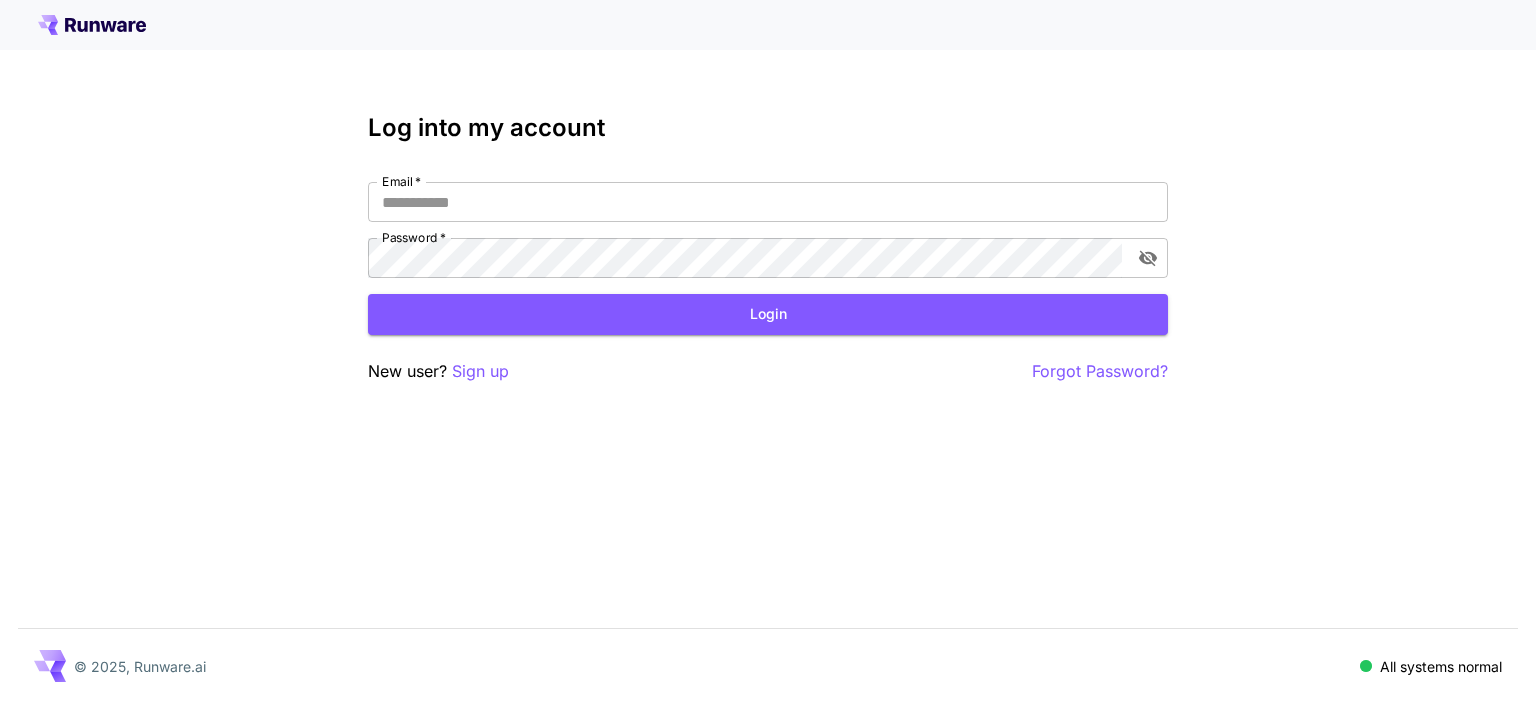 scroll, scrollTop: 0, scrollLeft: 0, axis: both 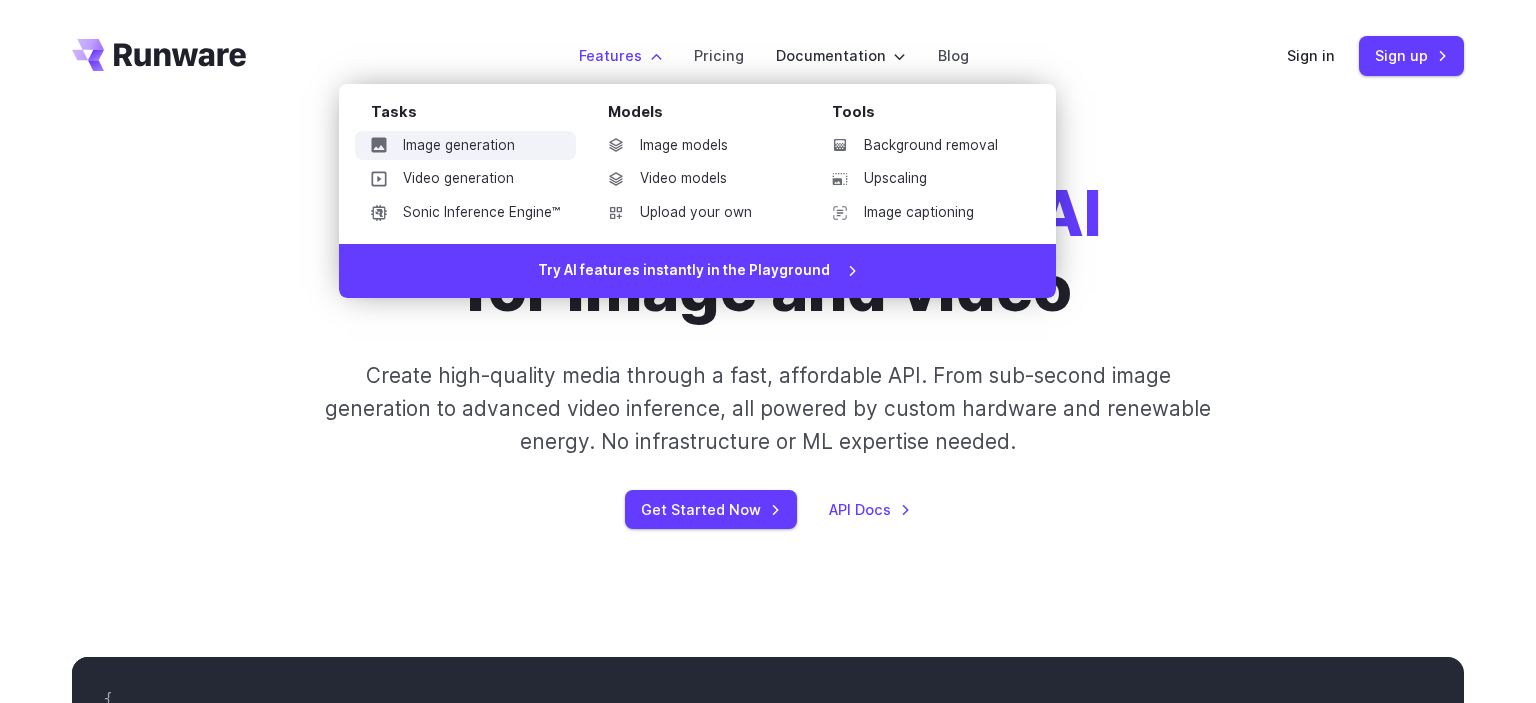 click on "Image generation" at bounding box center [465, 146] 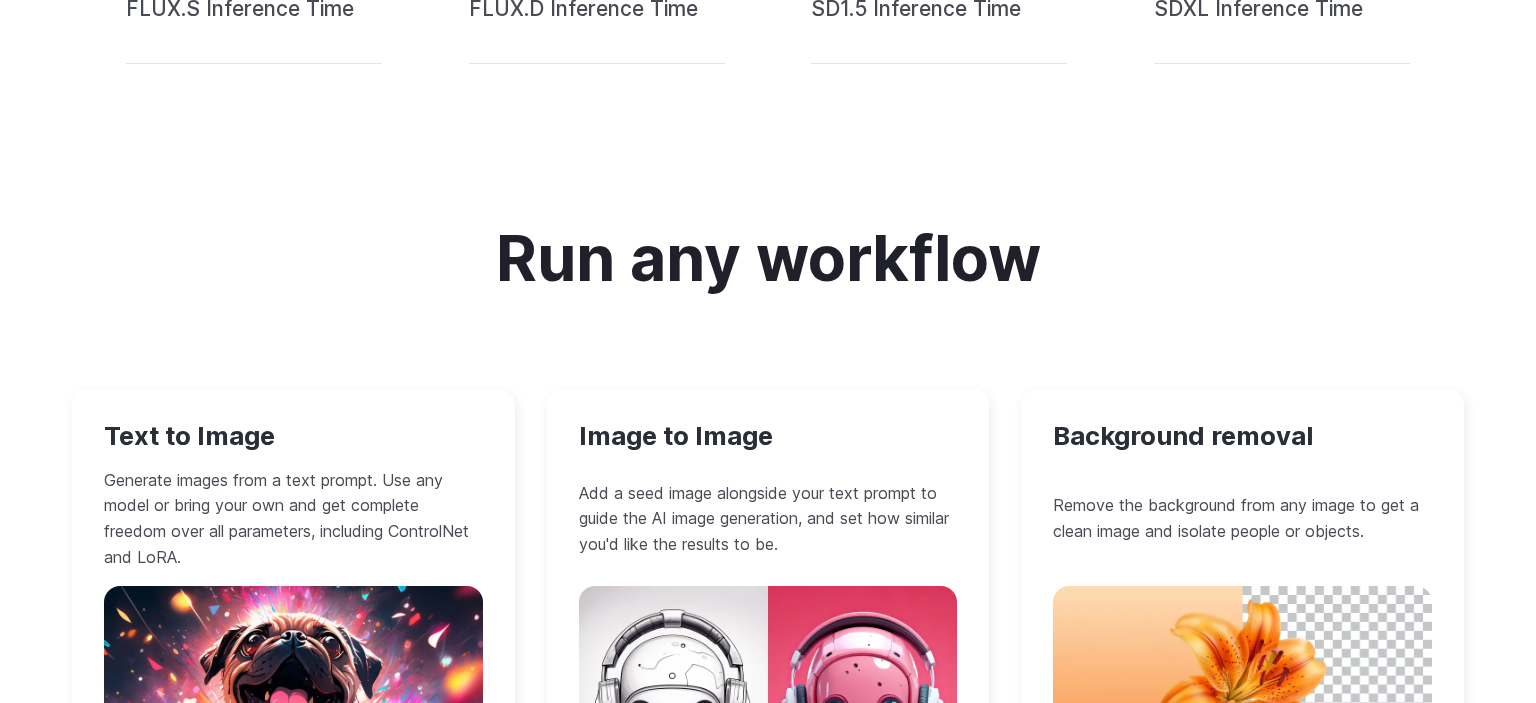 scroll, scrollTop: 1478, scrollLeft: 0, axis: vertical 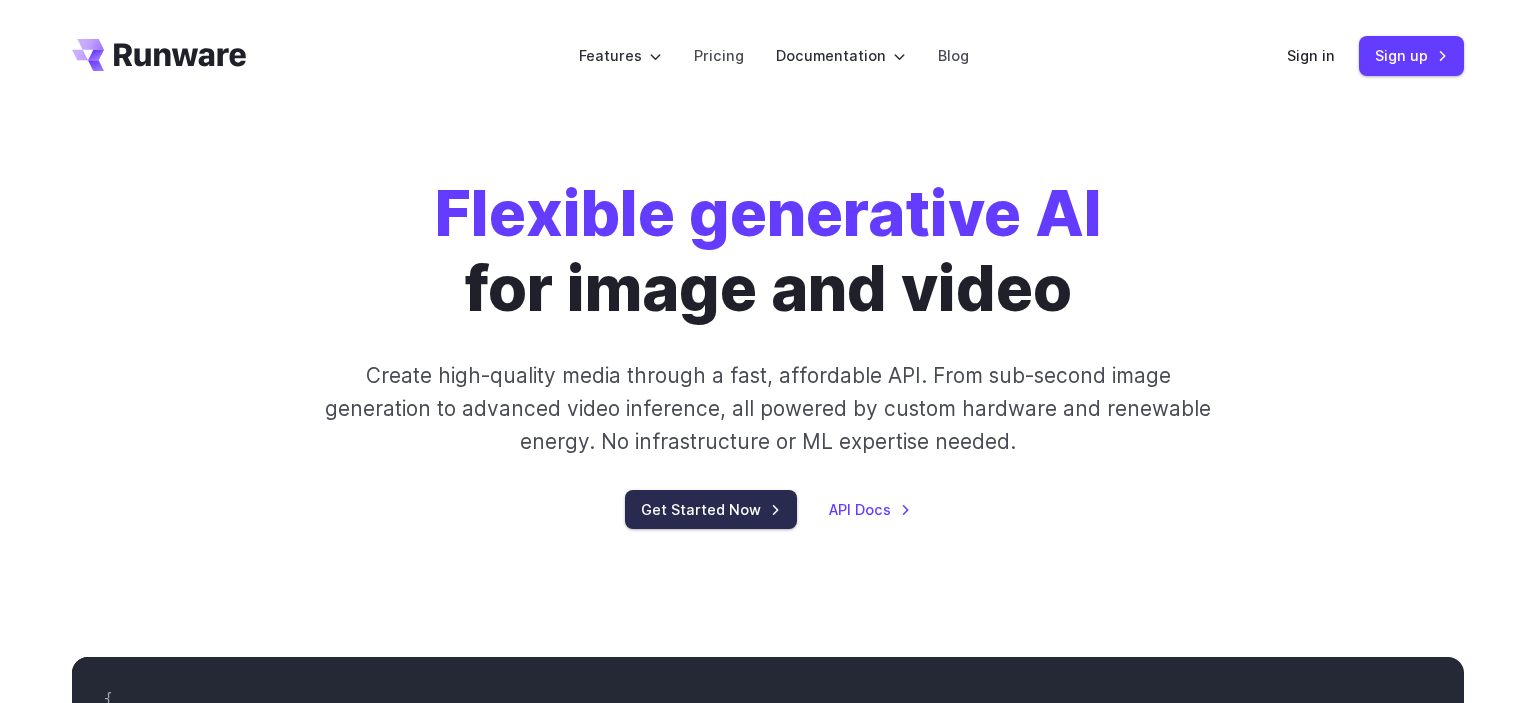 click on "Get Started Now" at bounding box center [711, 509] 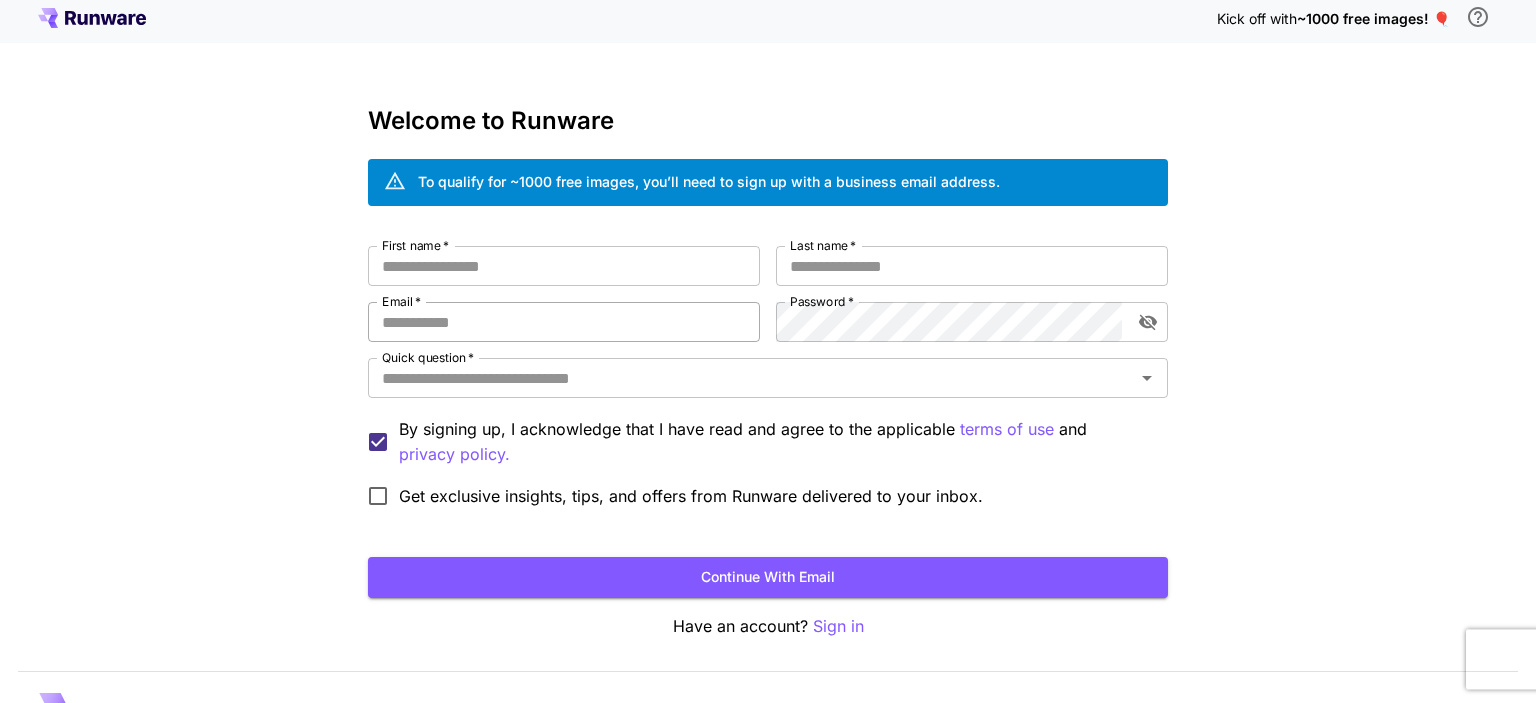 scroll, scrollTop: 0, scrollLeft: 0, axis: both 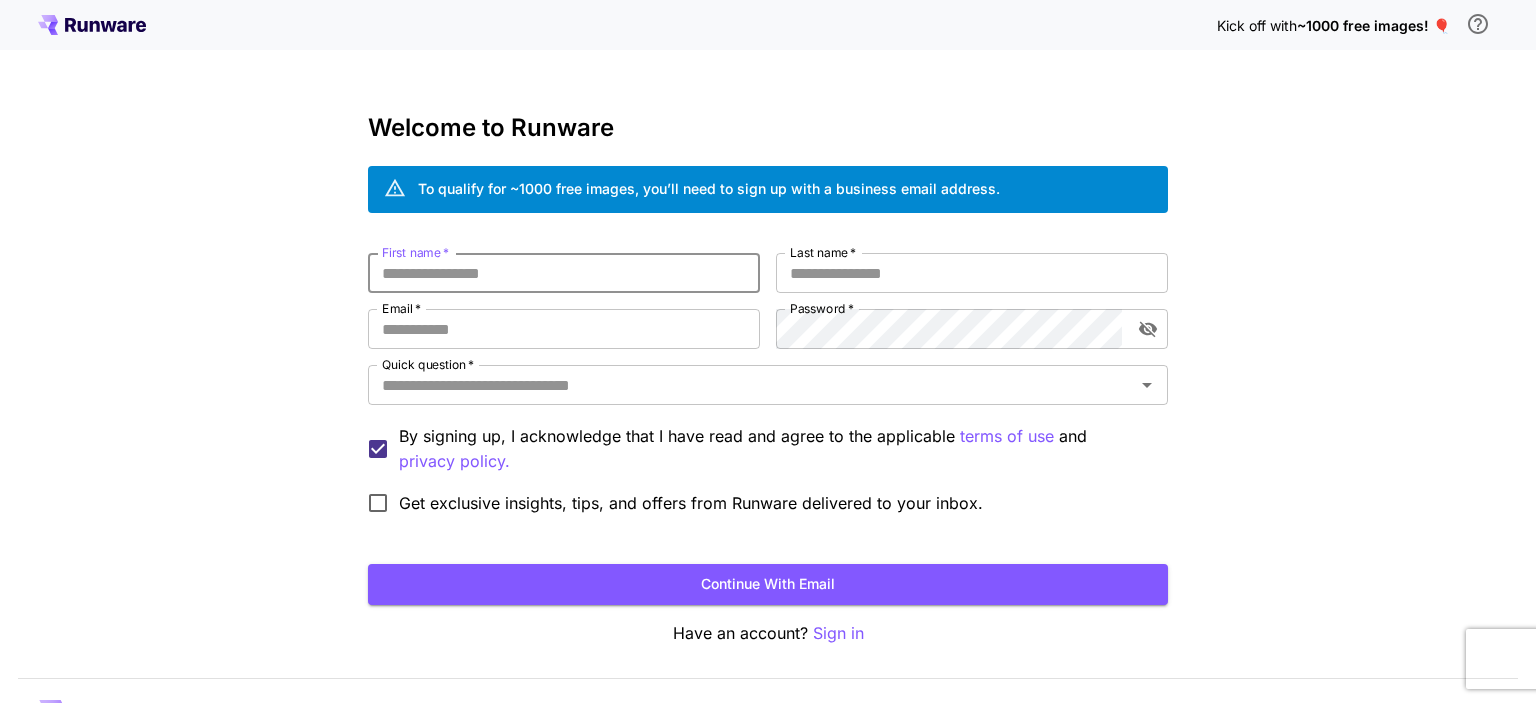 click on "First name   *" at bounding box center [564, 273] 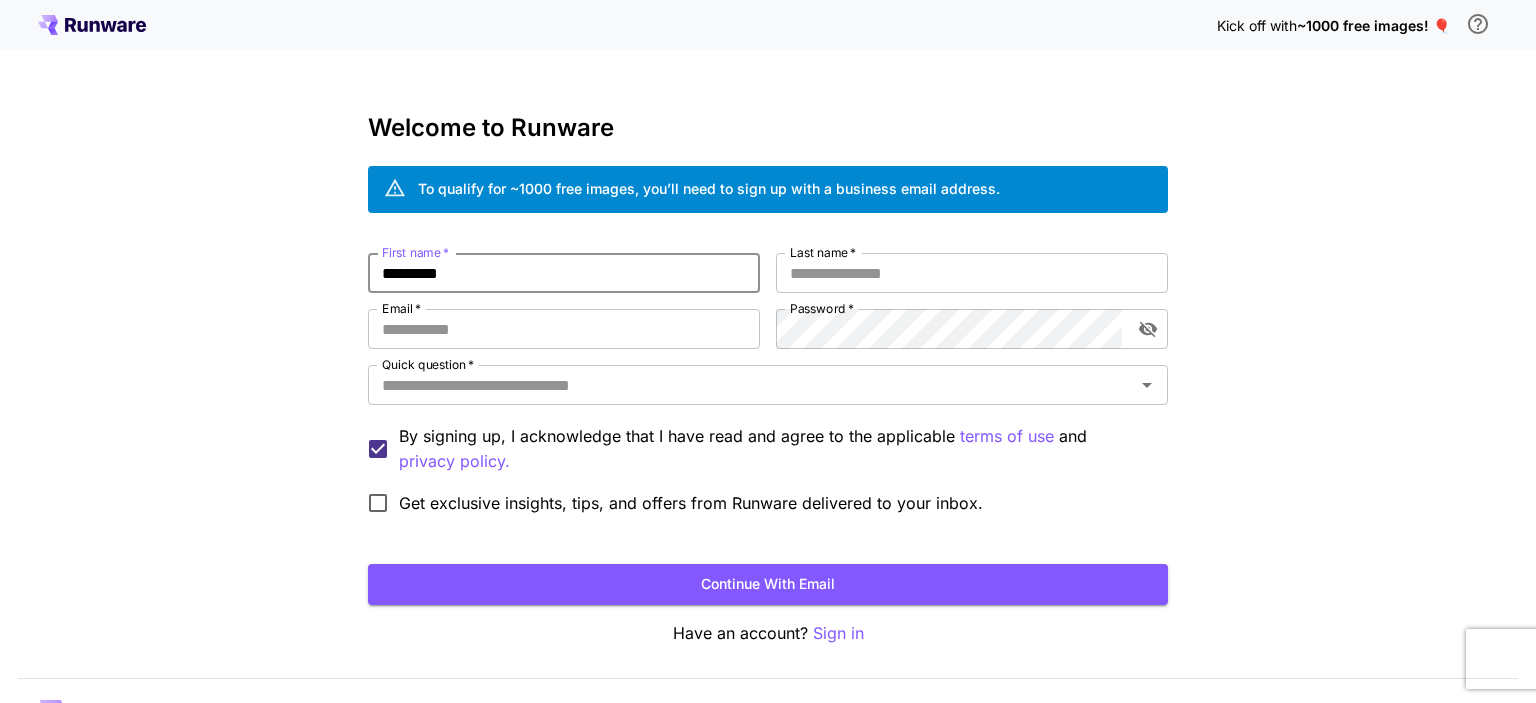 type on "*********" 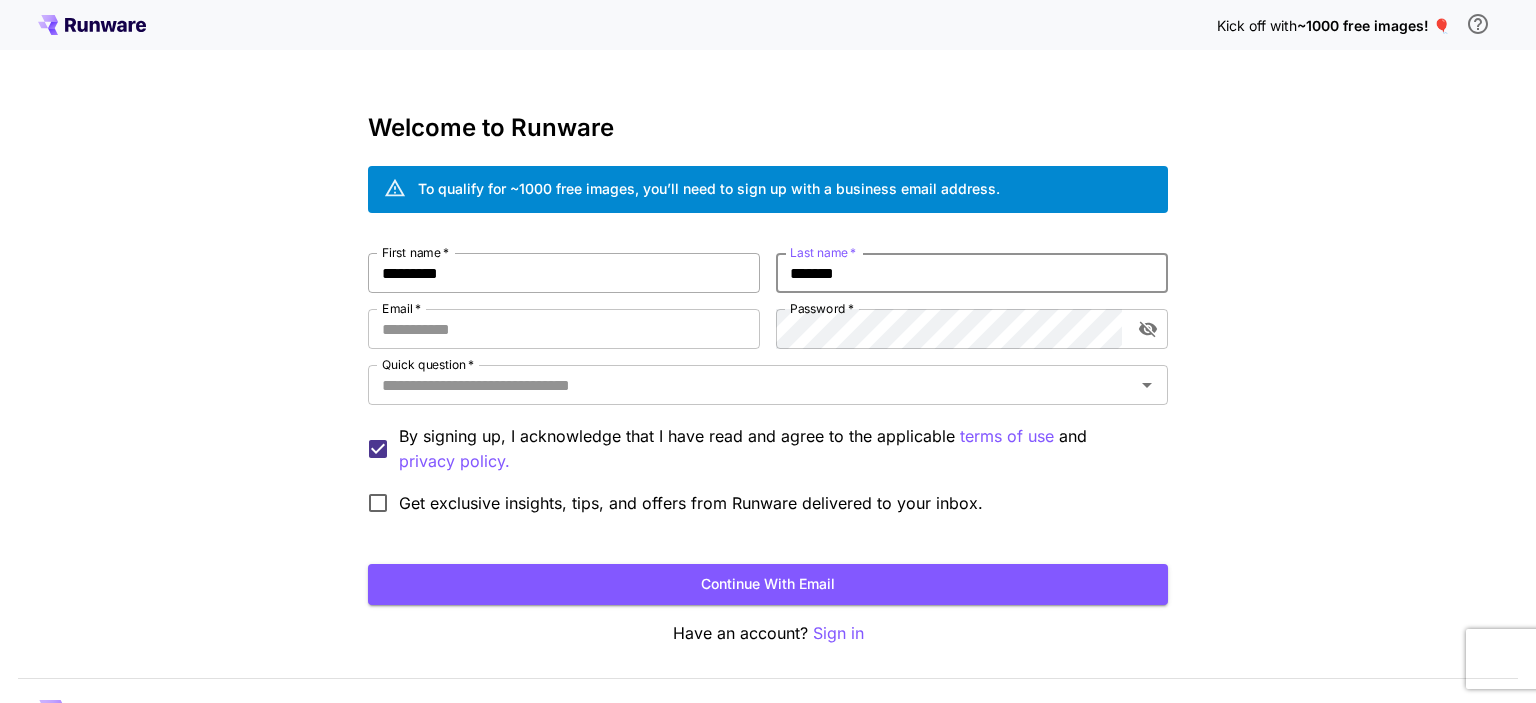 type on "*******" 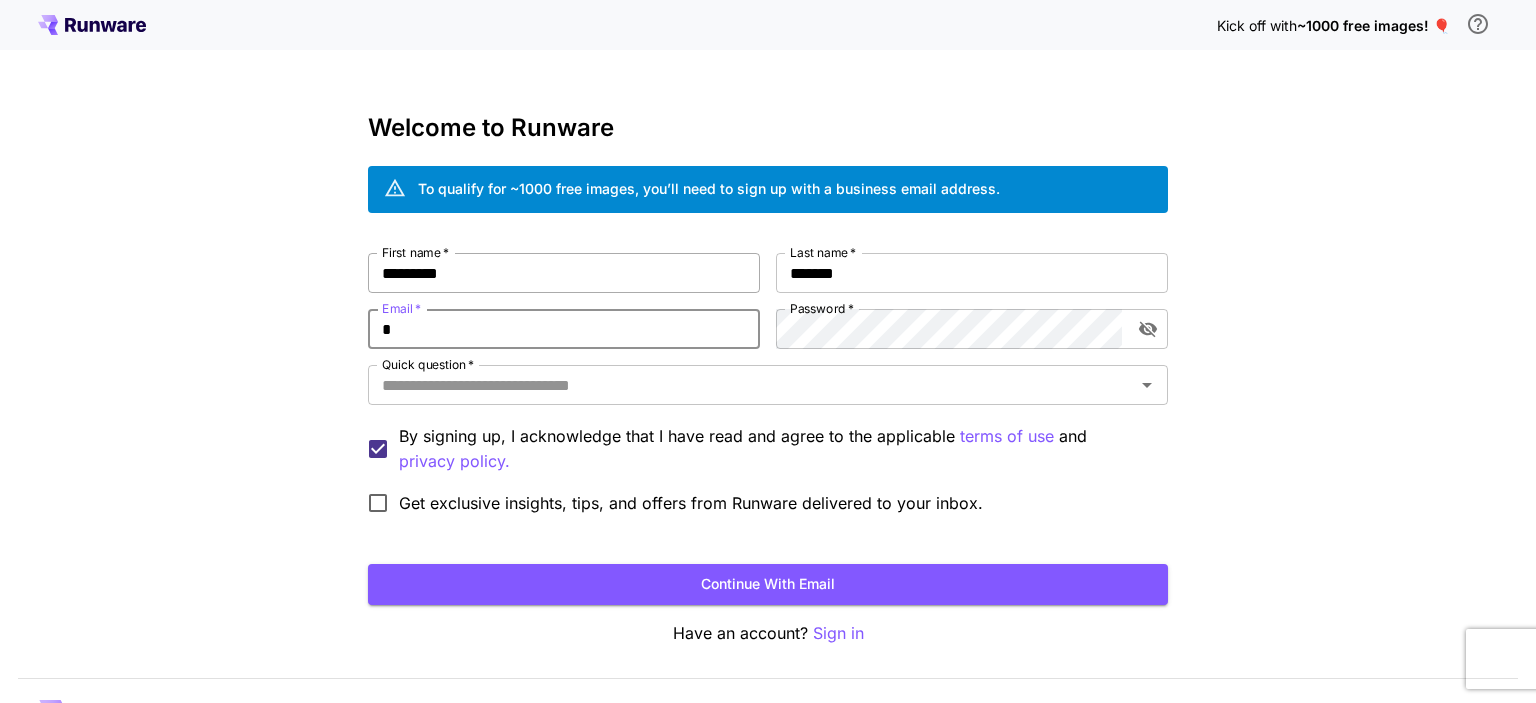 scroll, scrollTop: 48, scrollLeft: 0, axis: vertical 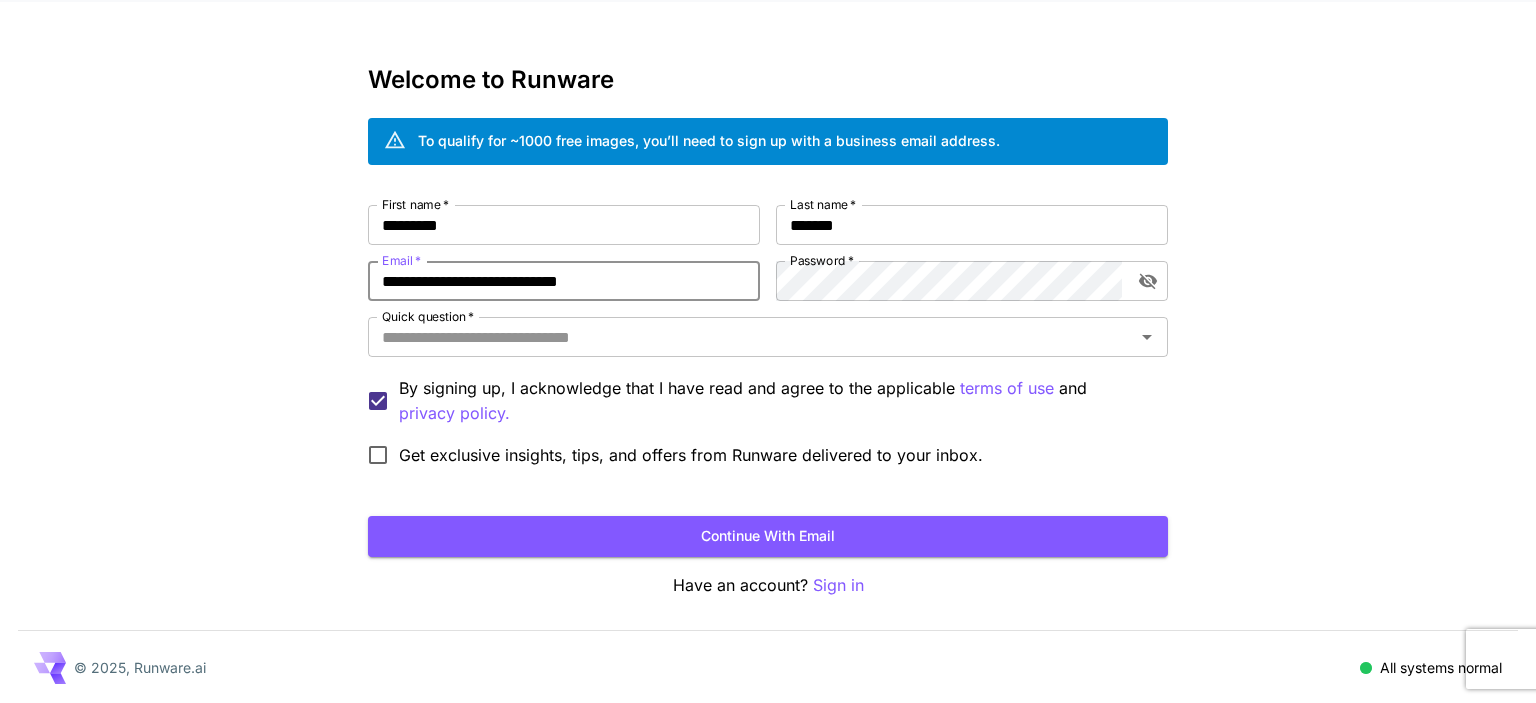 type on "**********" 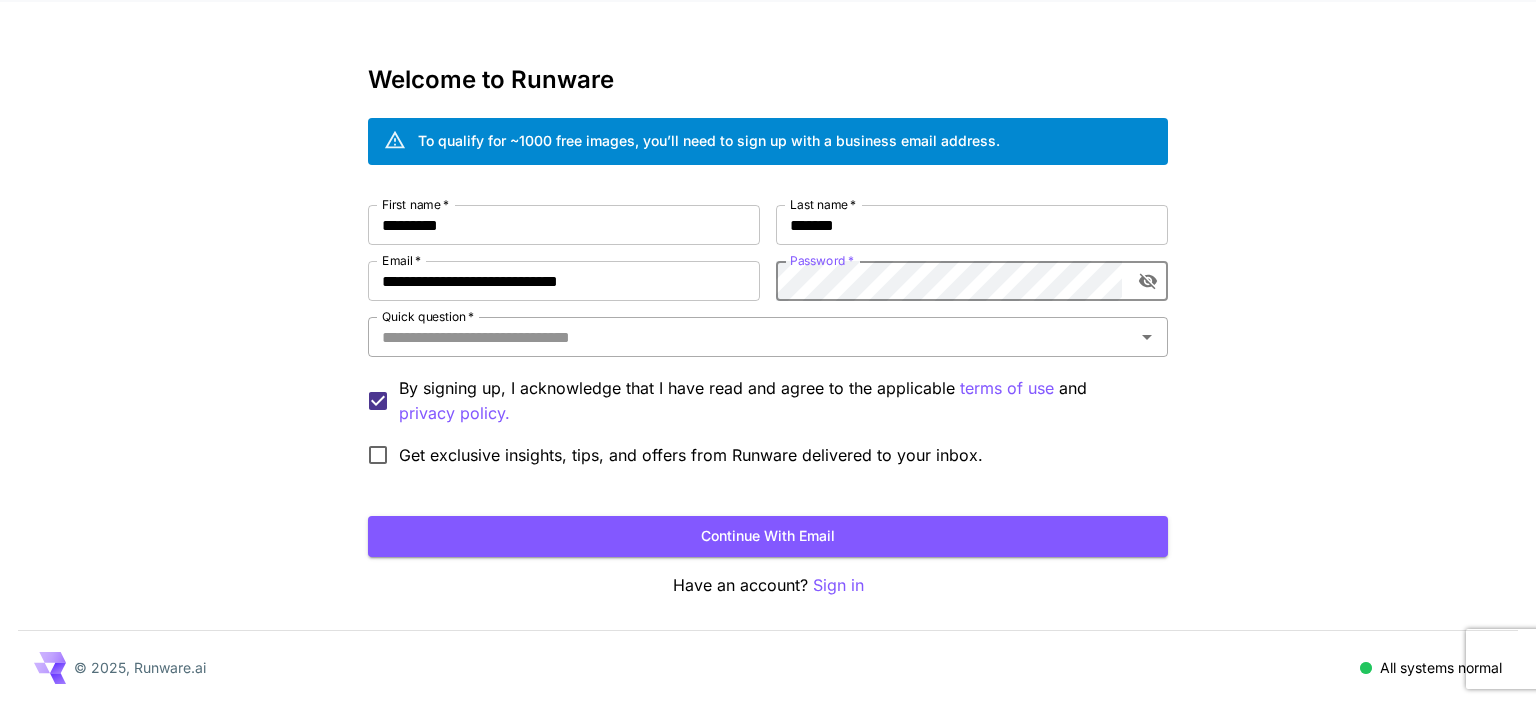 click on "Quick question   *" at bounding box center (751, 337) 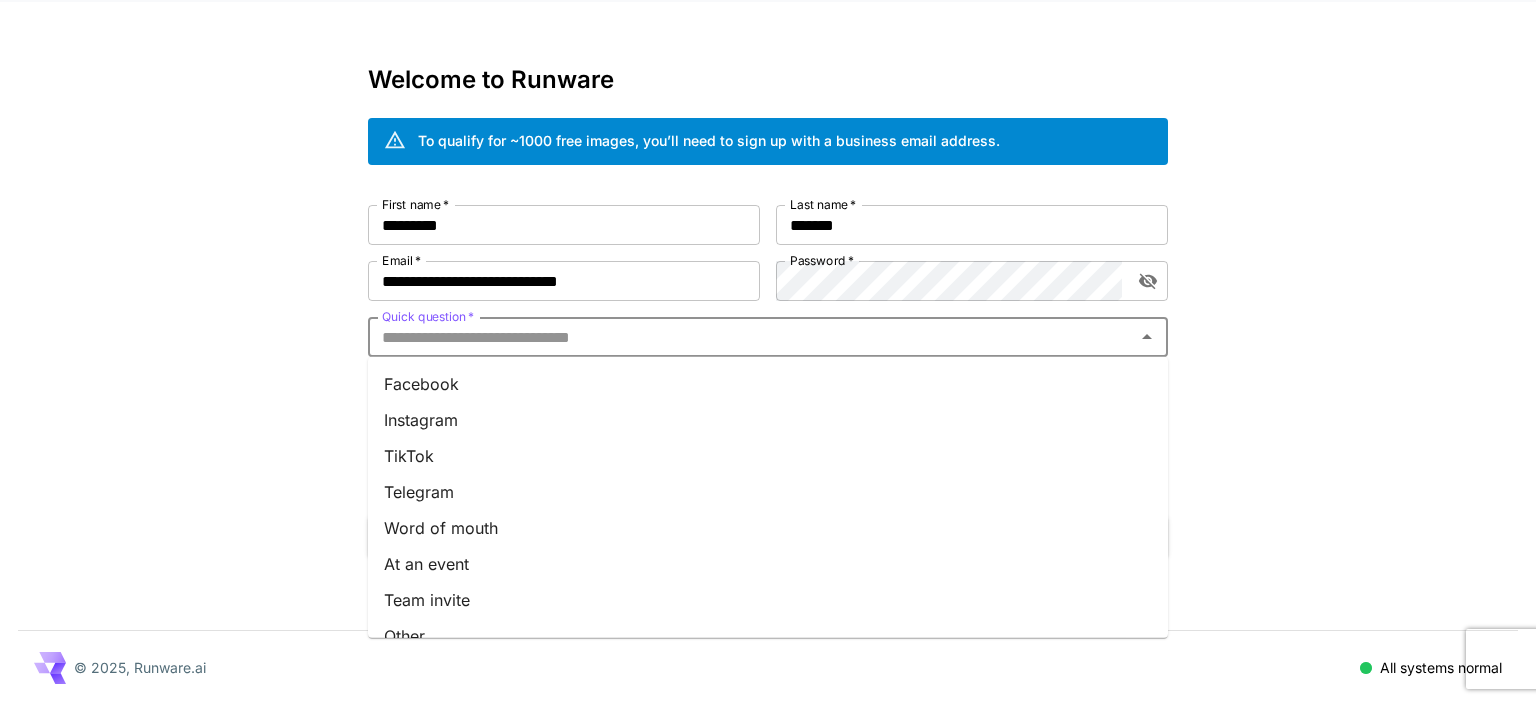 scroll, scrollTop: 274, scrollLeft: 0, axis: vertical 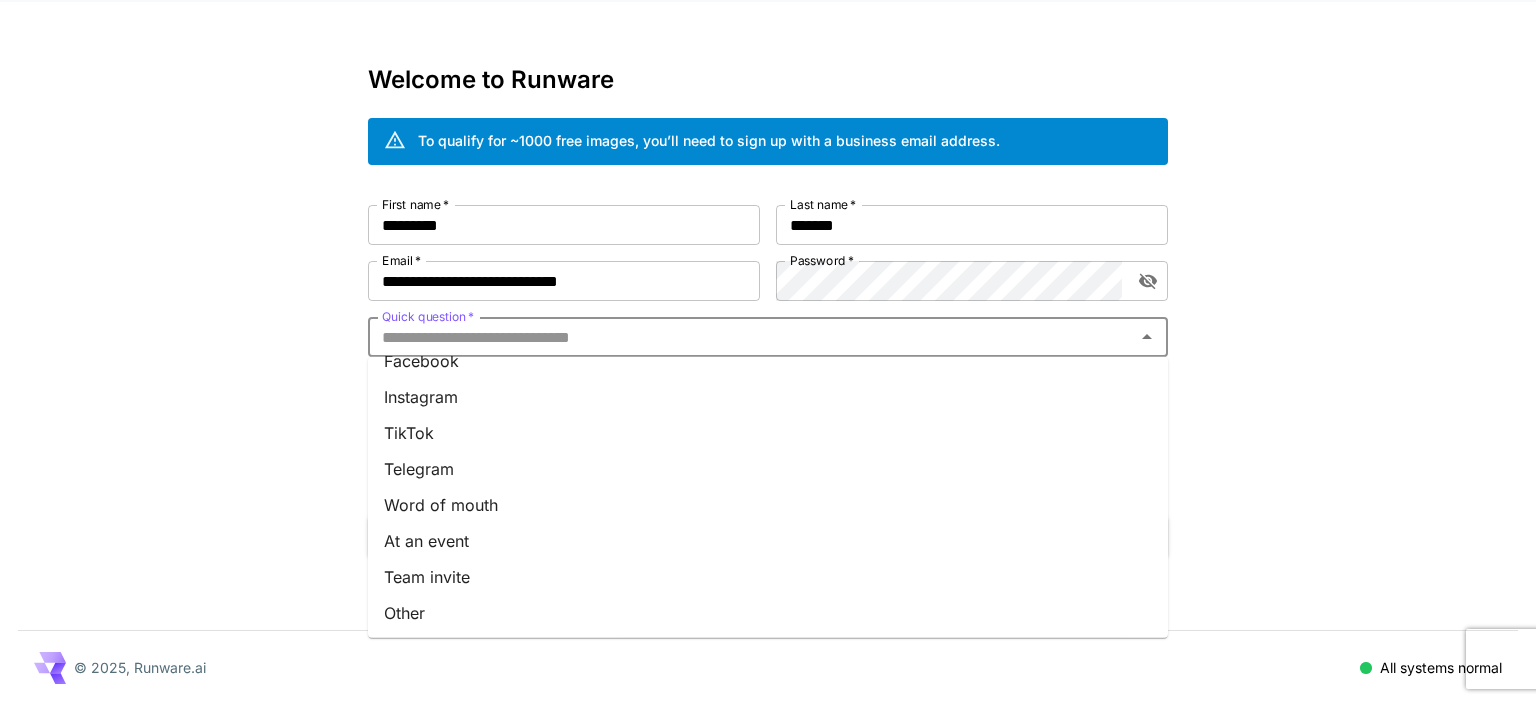 click on "Other" at bounding box center [768, 613] 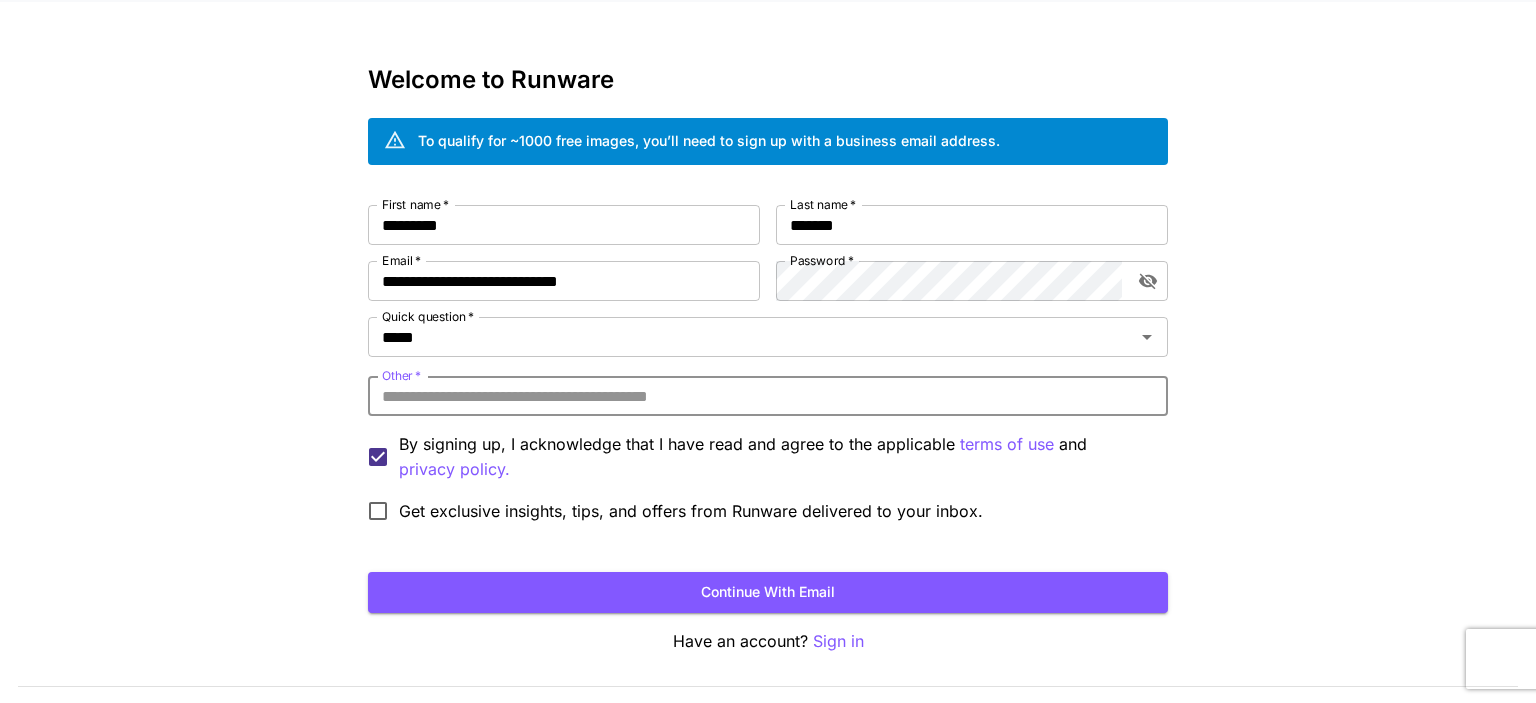 click on "Other   *" at bounding box center [768, 396] 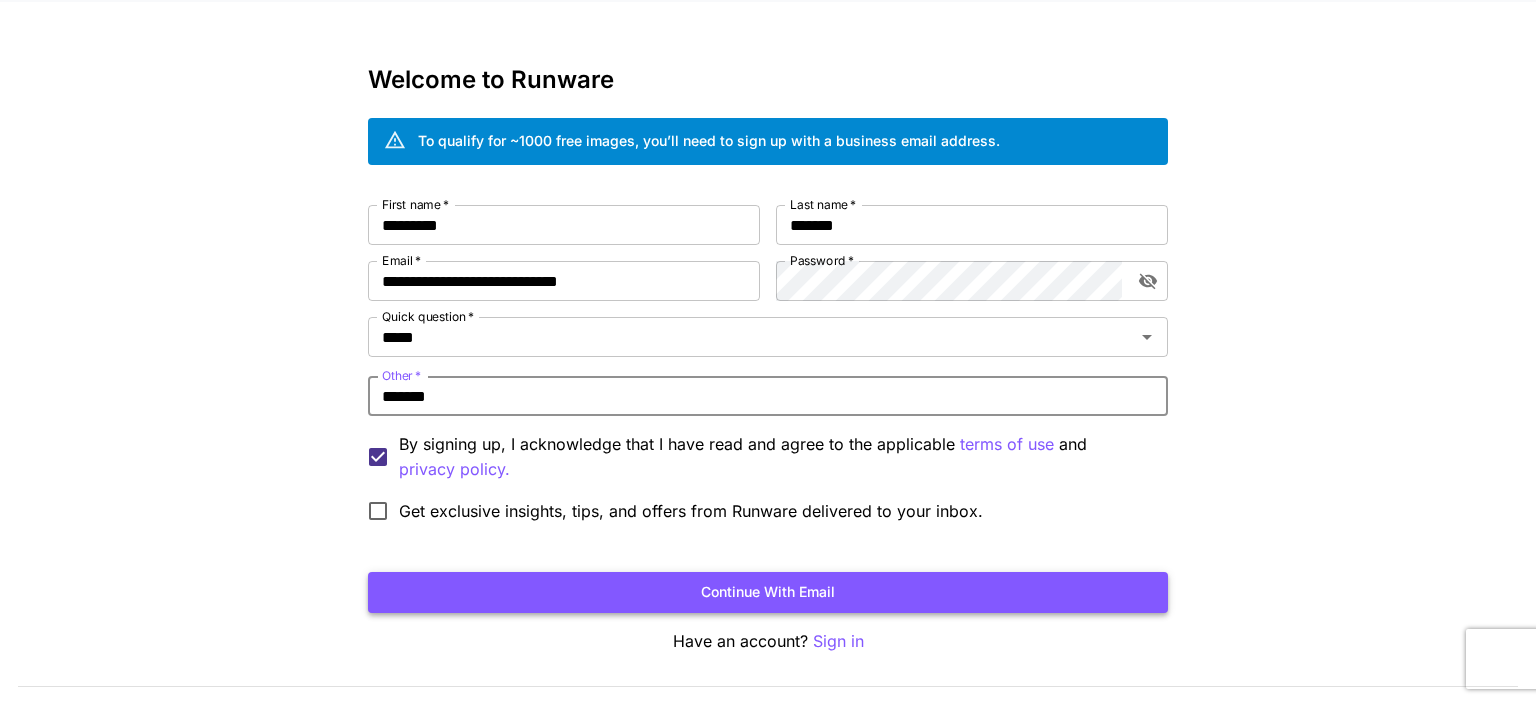 type on "*******" 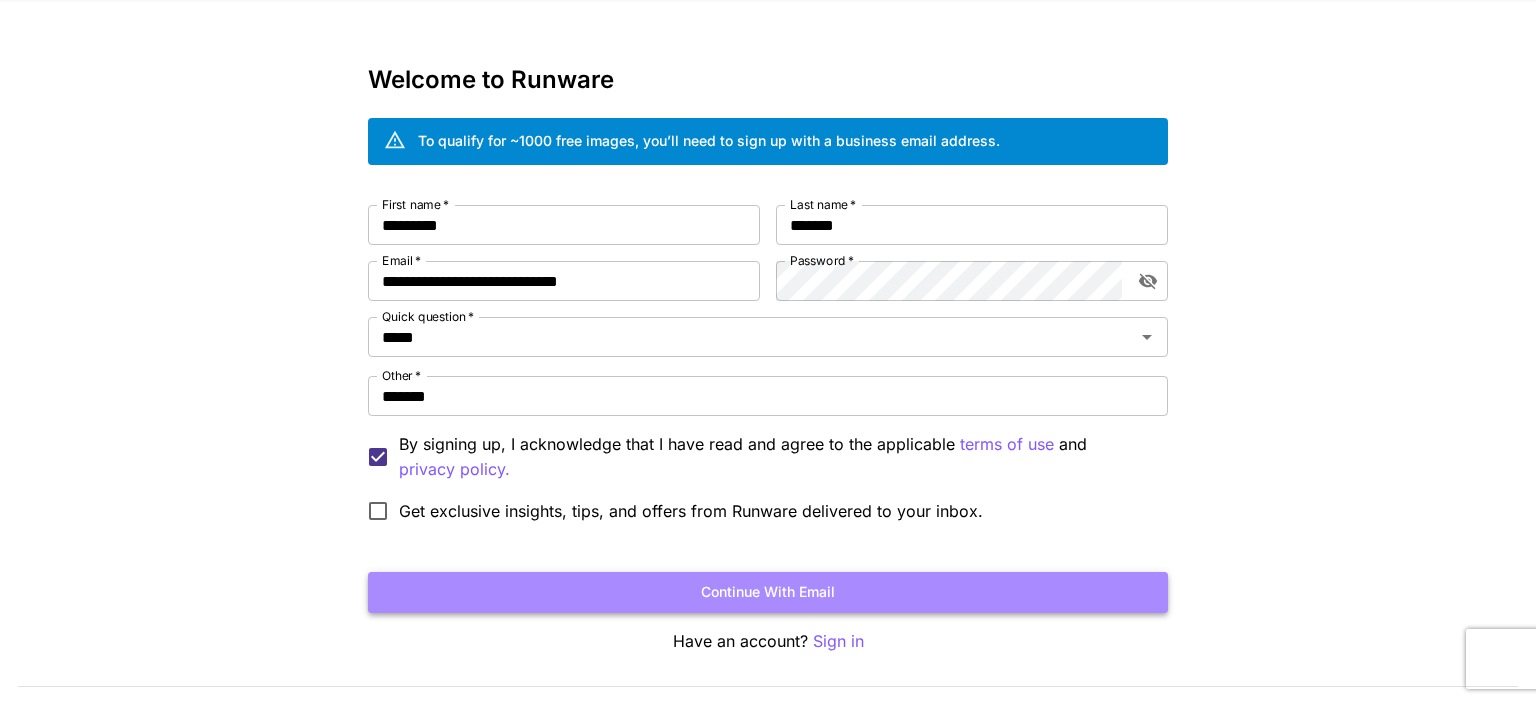 click on "Continue with email" at bounding box center (768, 592) 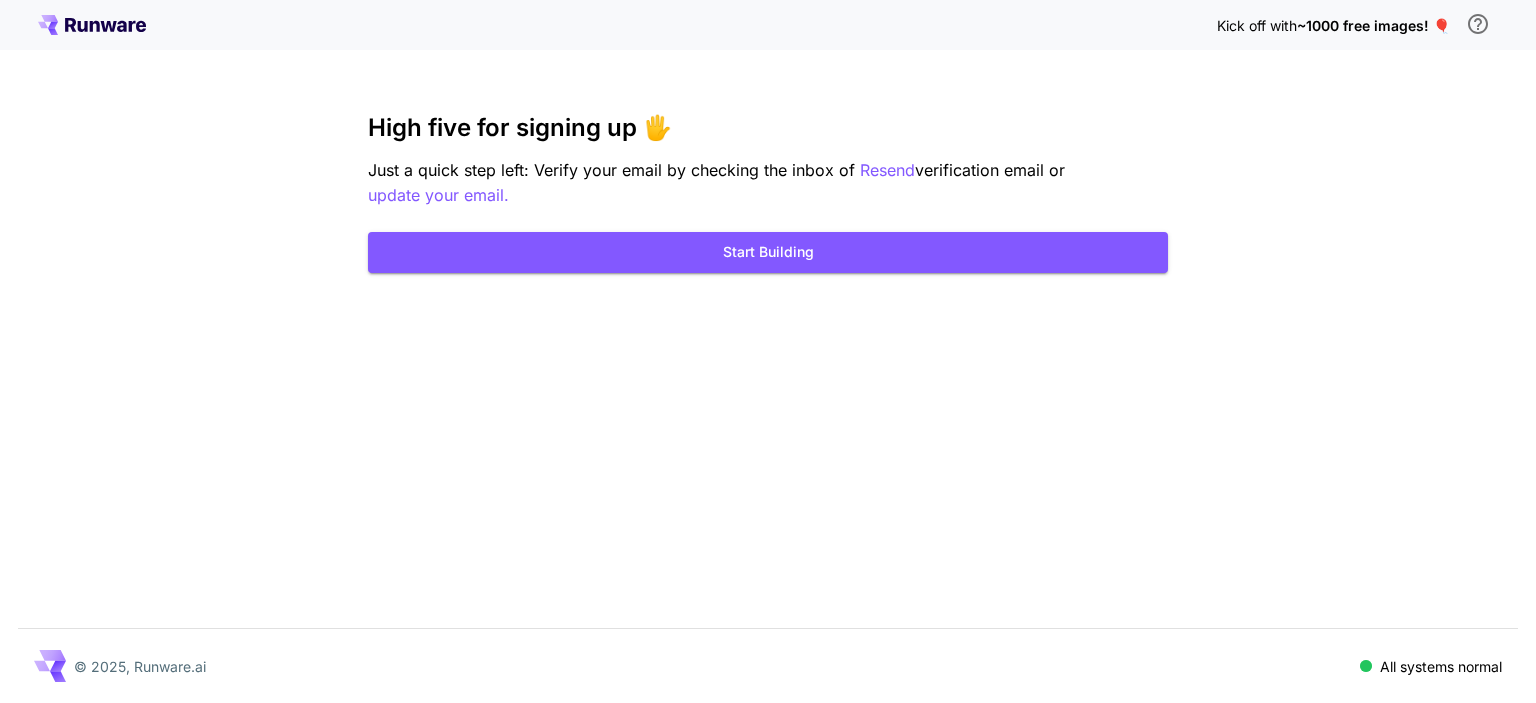 scroll, scrollTop: 0, scrollLeft: 0, axis: both 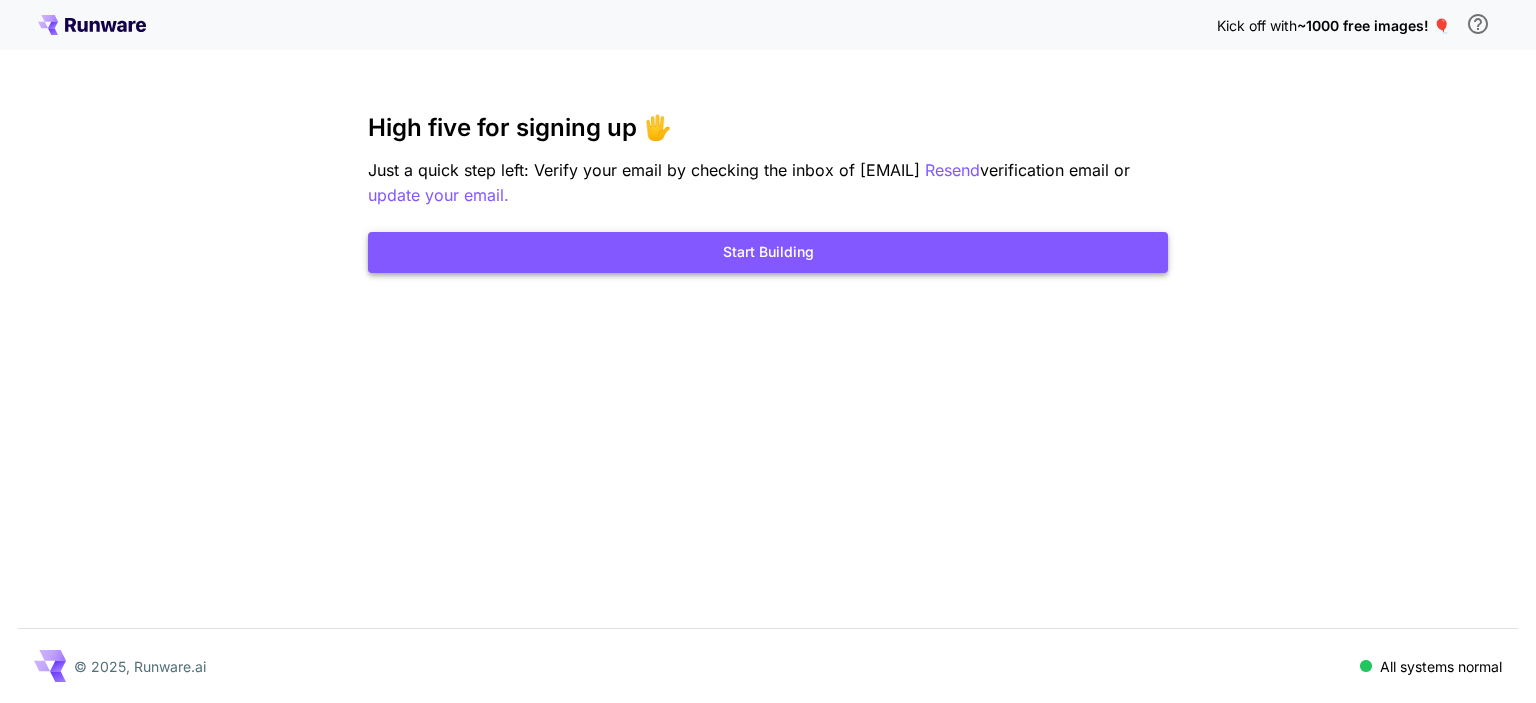 click on "Start Building" at bounding box center (768, 252) 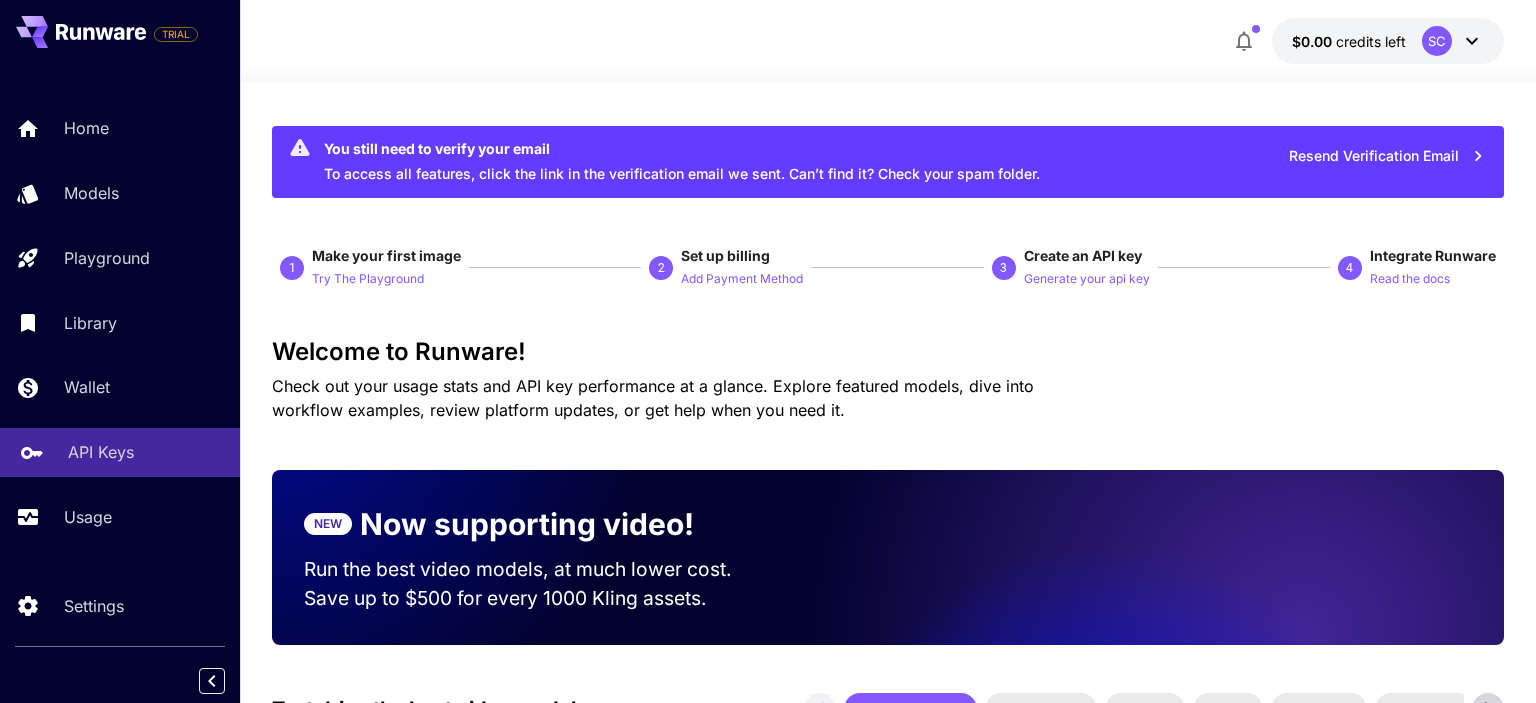 click on "API Keys" at bounding box center [101, 452] 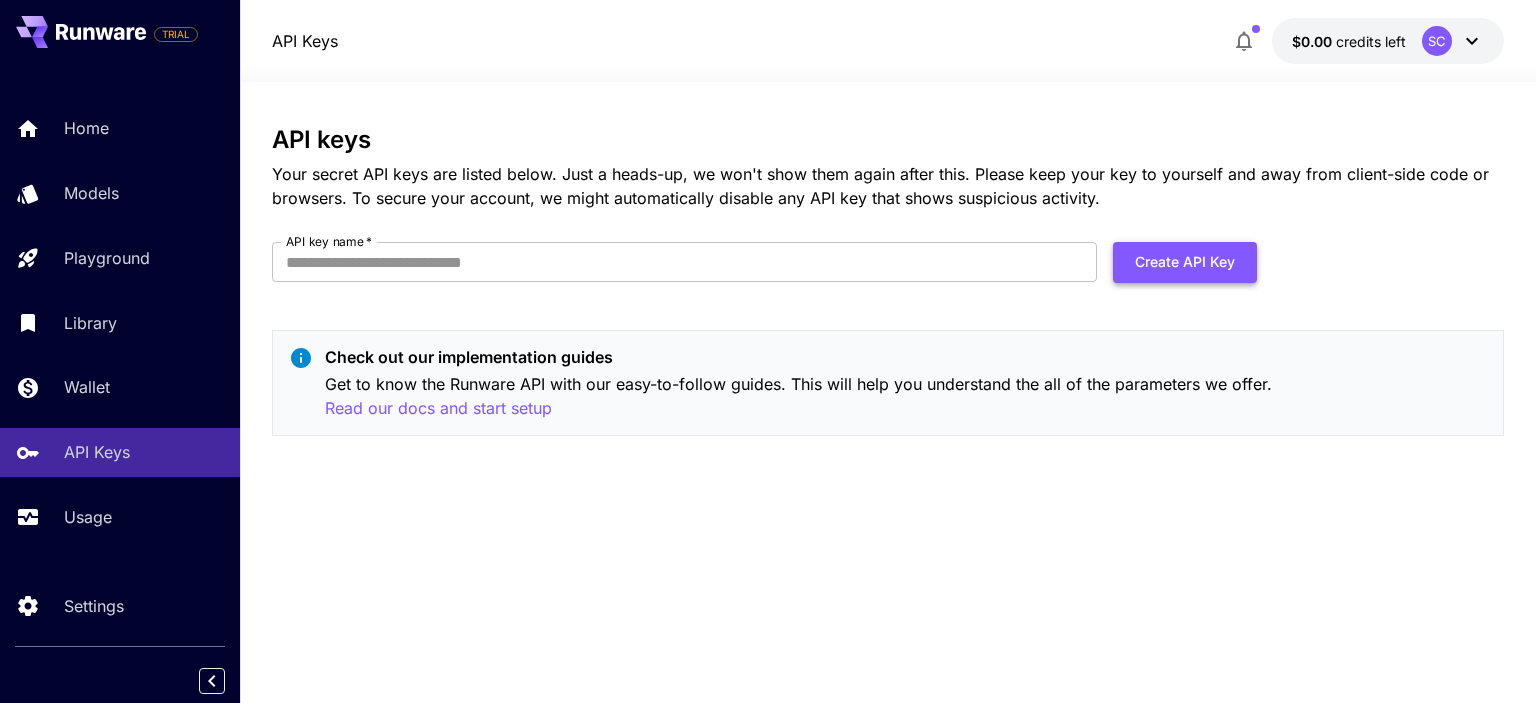 click on "Create API Key" at bounding box center [1185, 262] 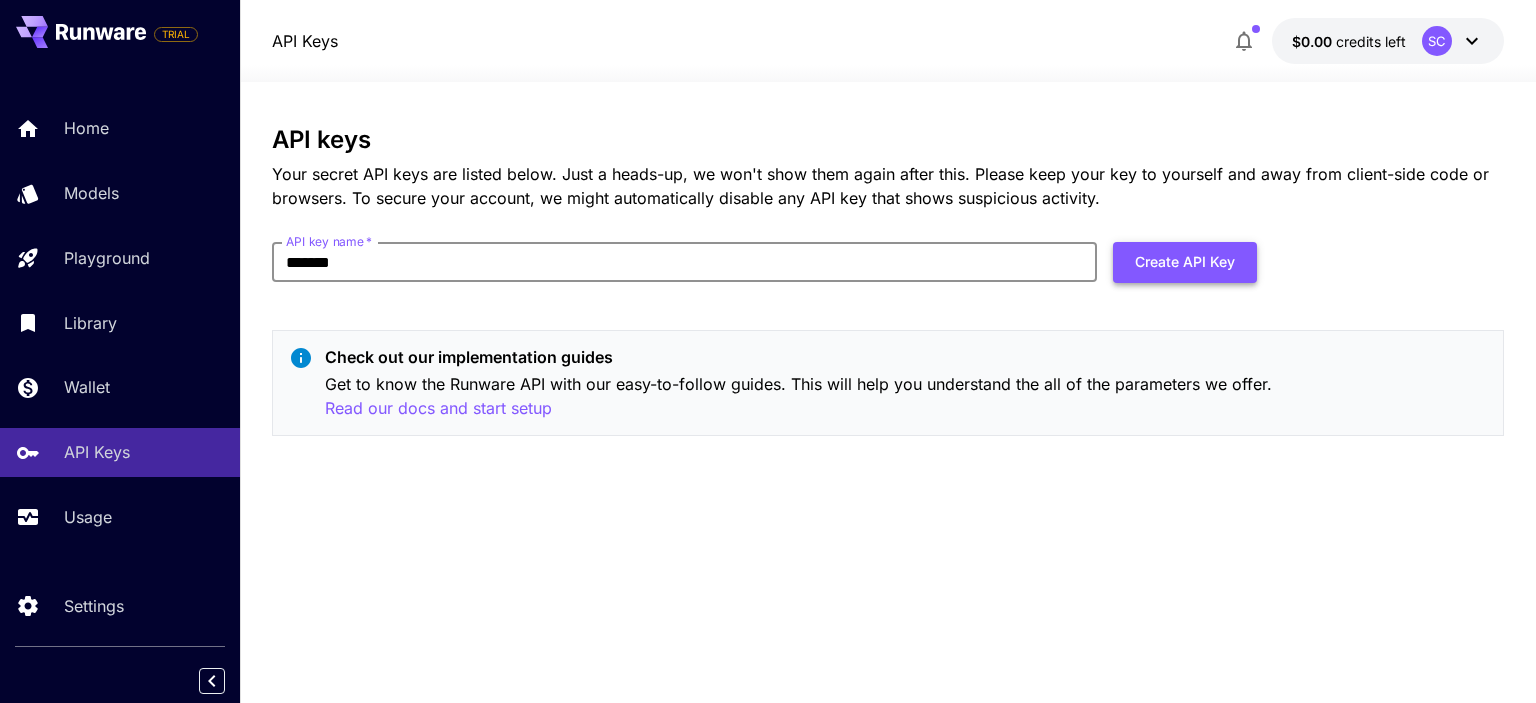 type on "*******" 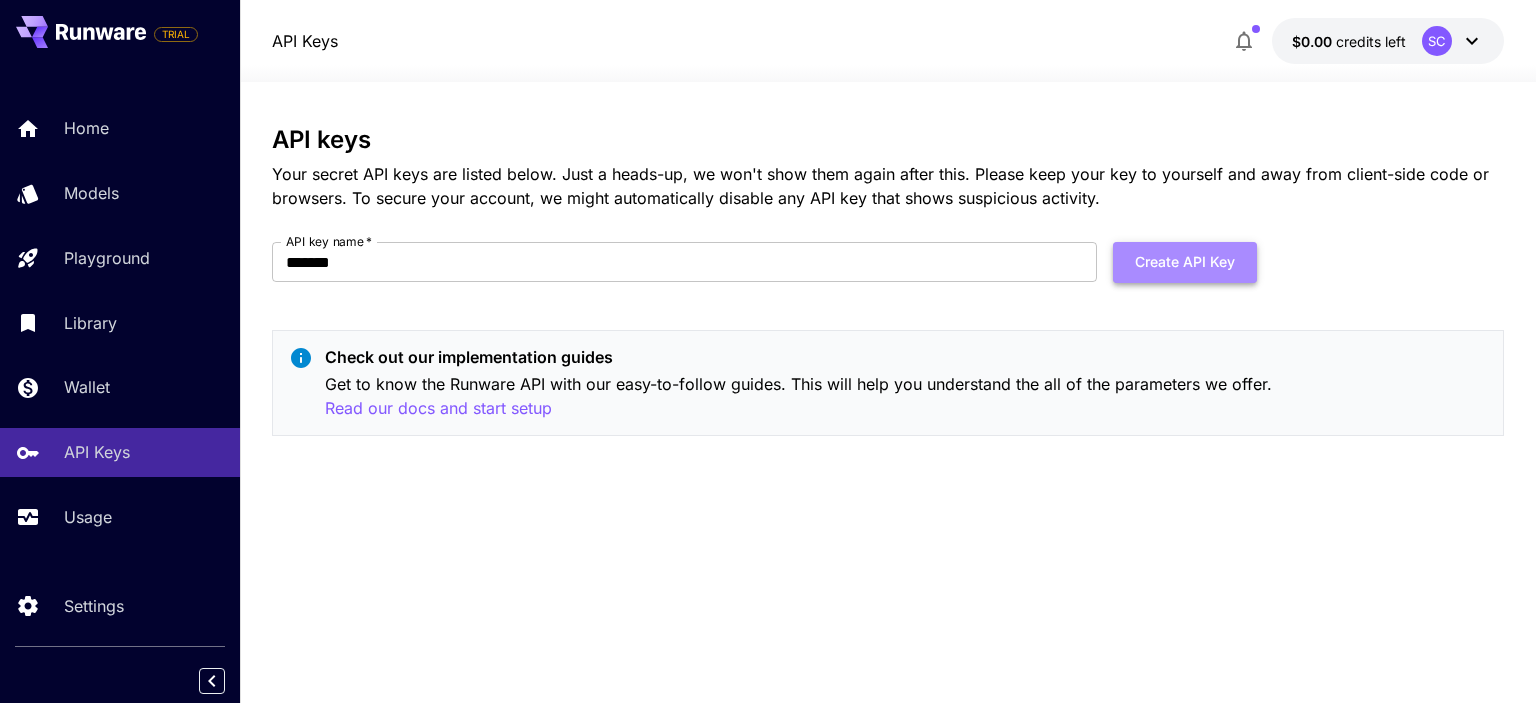 click on "Create API Key" at bounding box center [1185, 262] 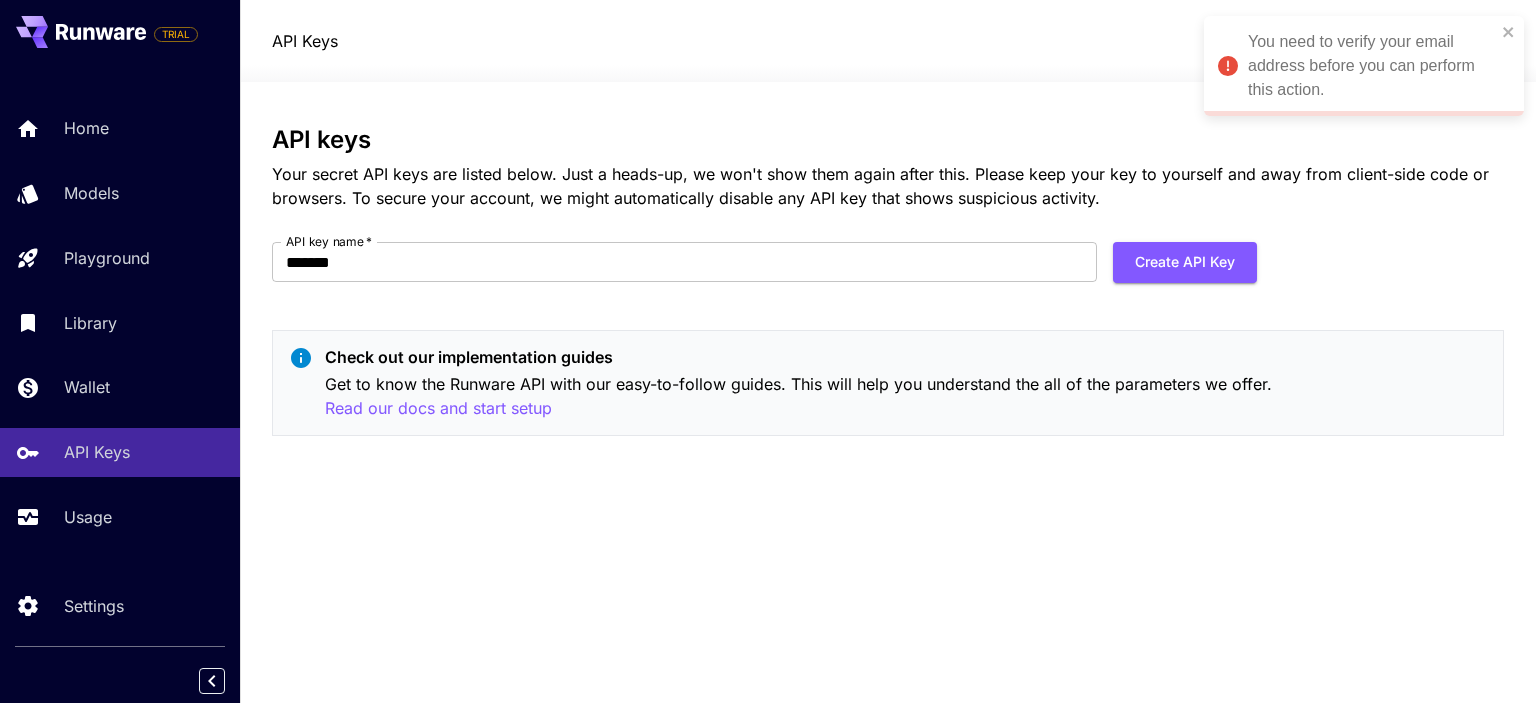 click on "You need to verify your email address before you can perform this action." at bounding box center [1372, 66] 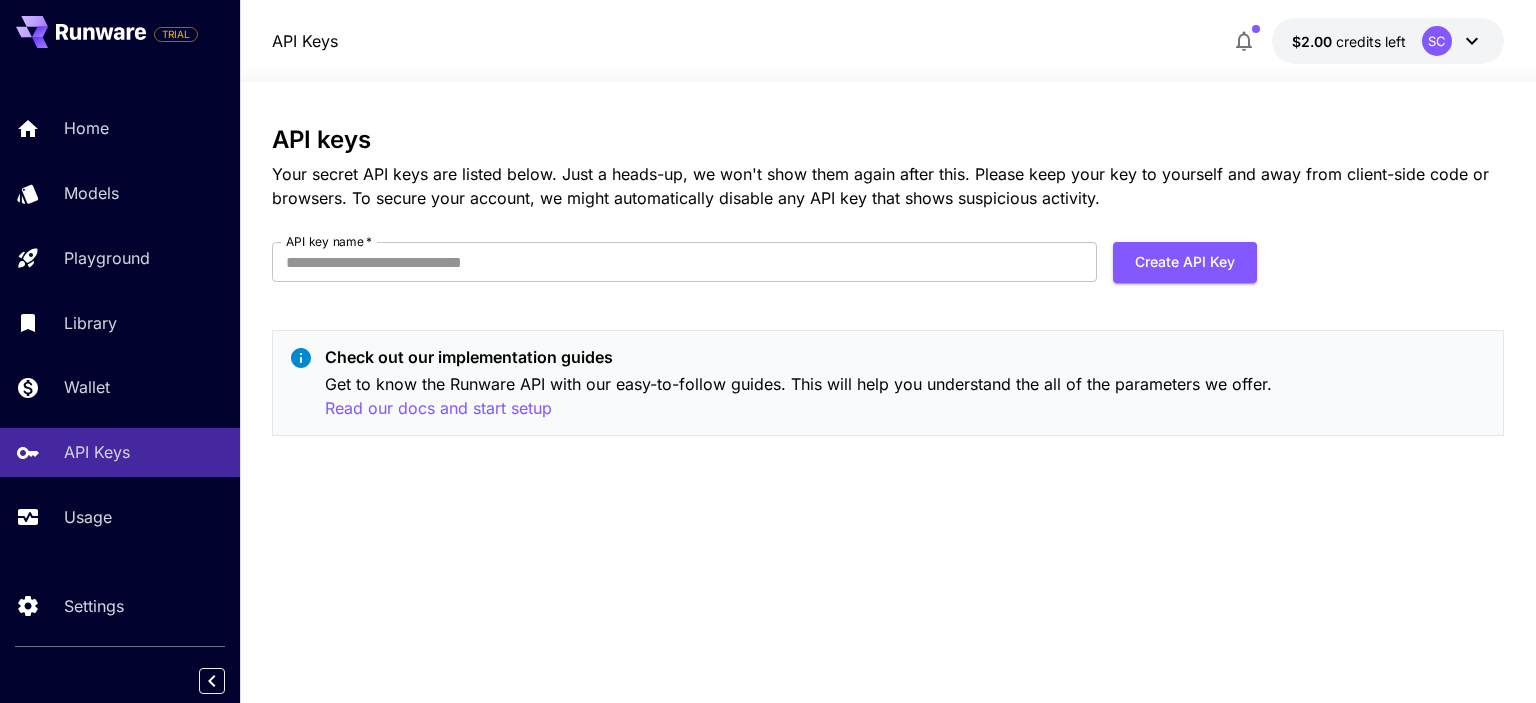 scroll, scrollTop: 0, scrollLeft: 0, axis: both 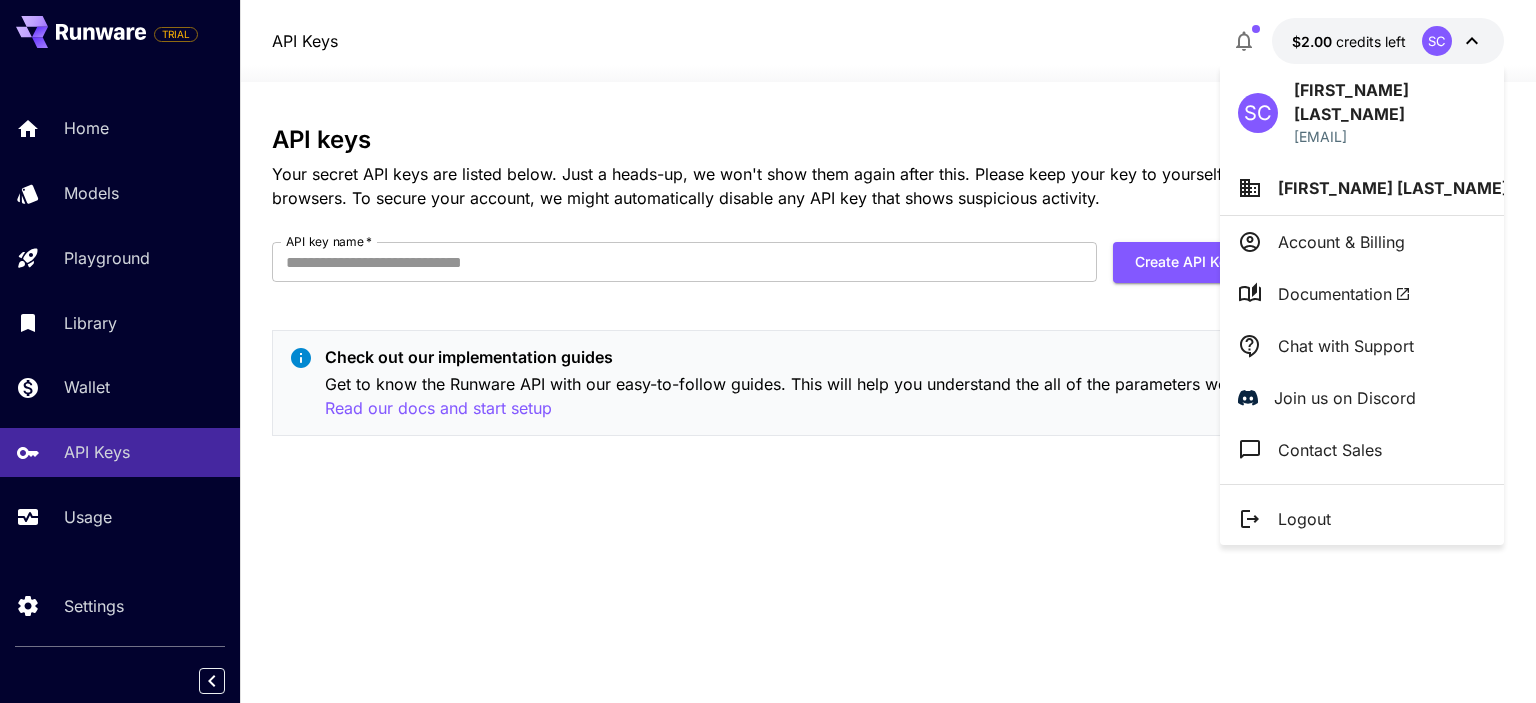 click at bounding box center (768, 351) 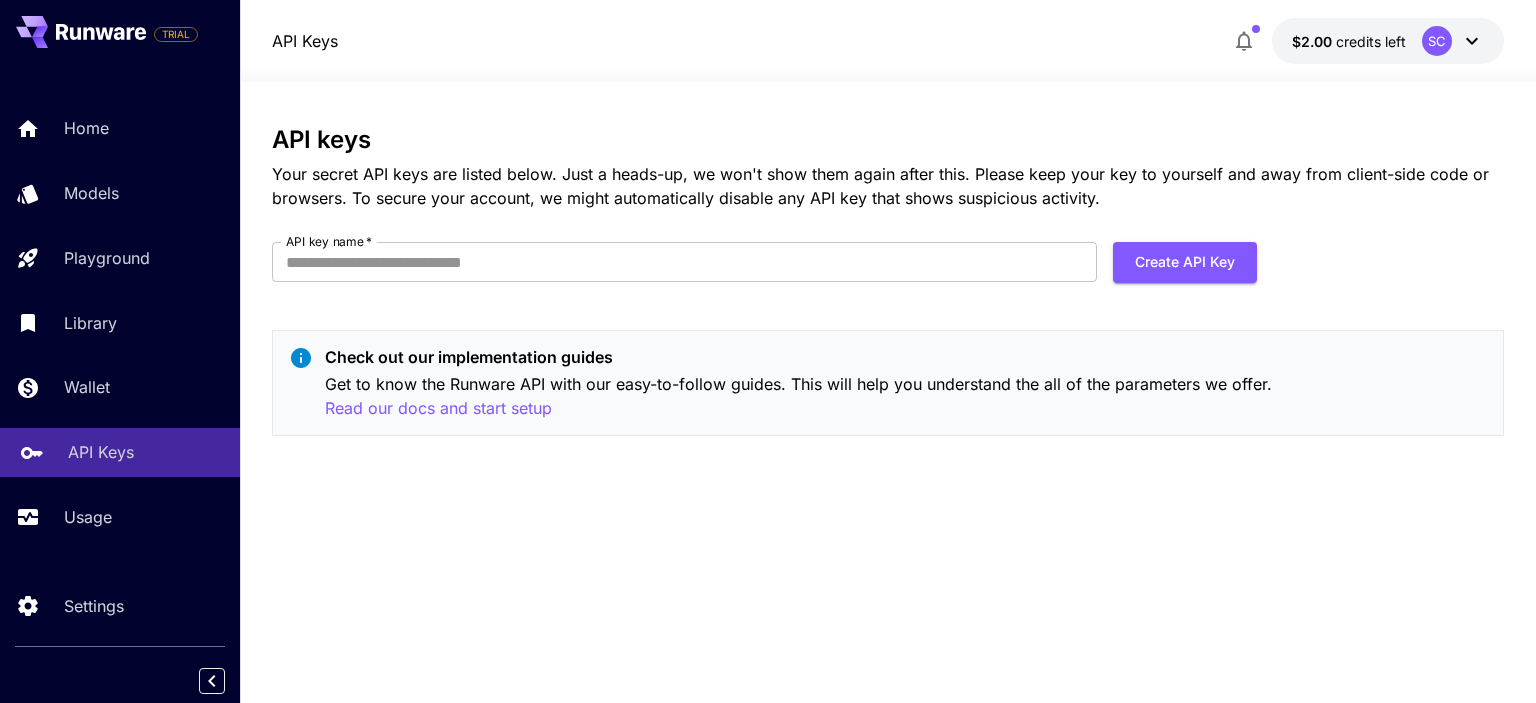 click on "API Keys" at bounding box center [101, 452] 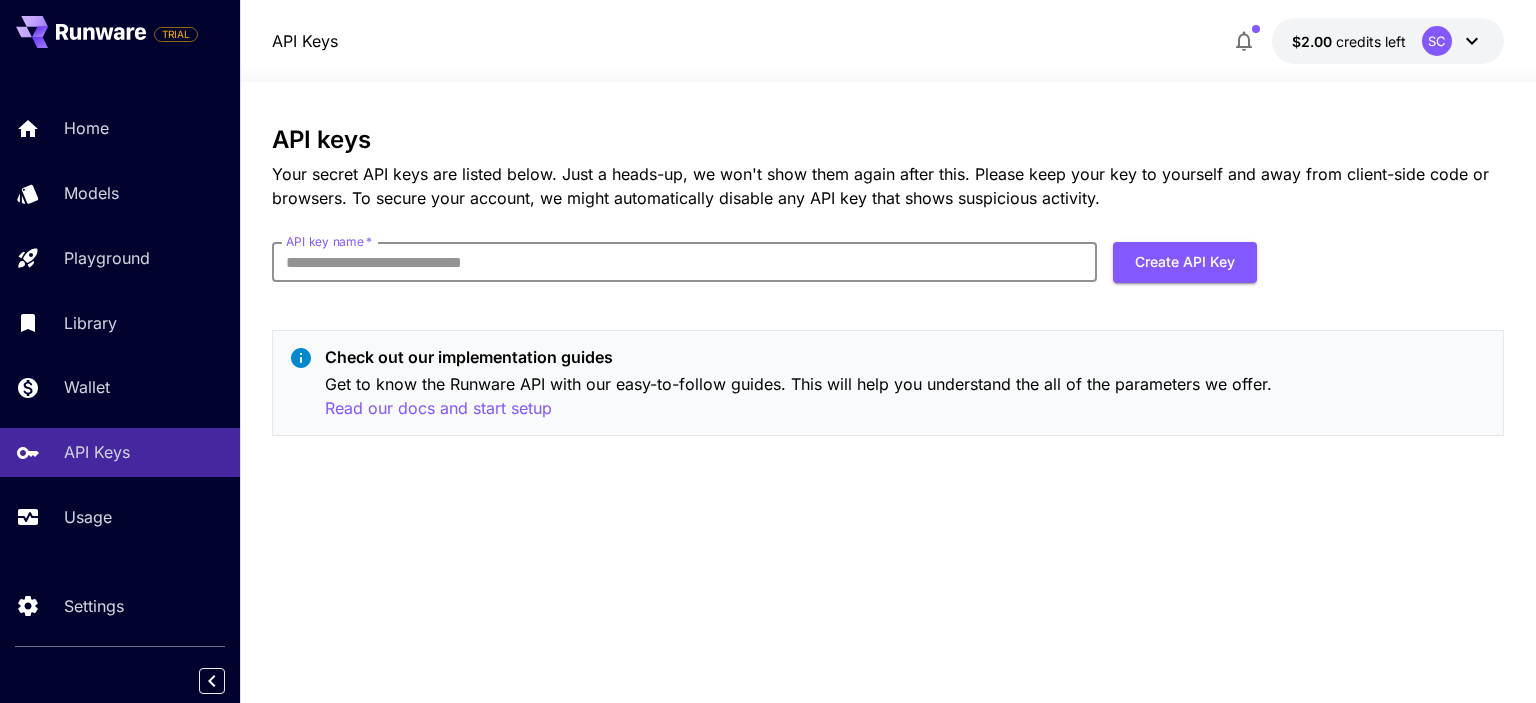 click on "API key name   *" at bounding box center (684, 262) 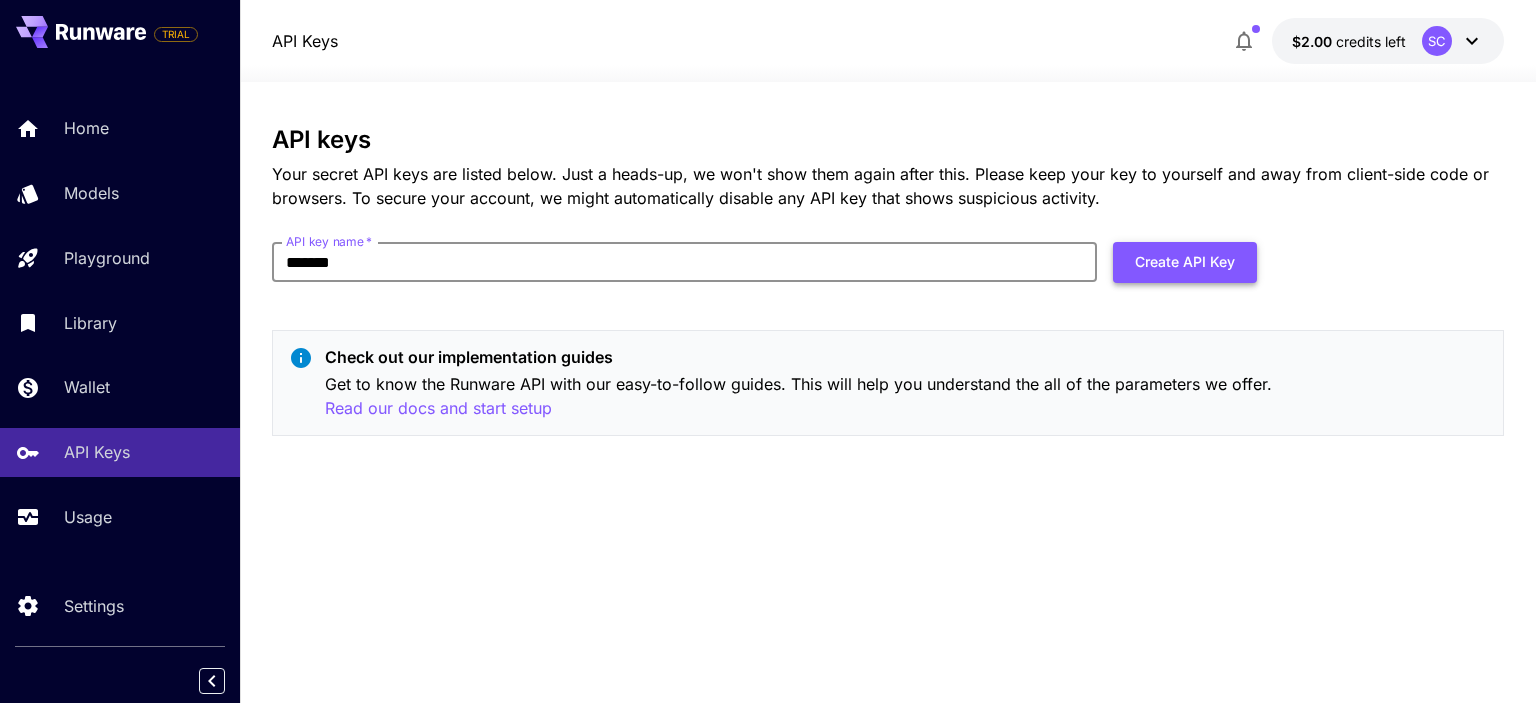 type on "*******" 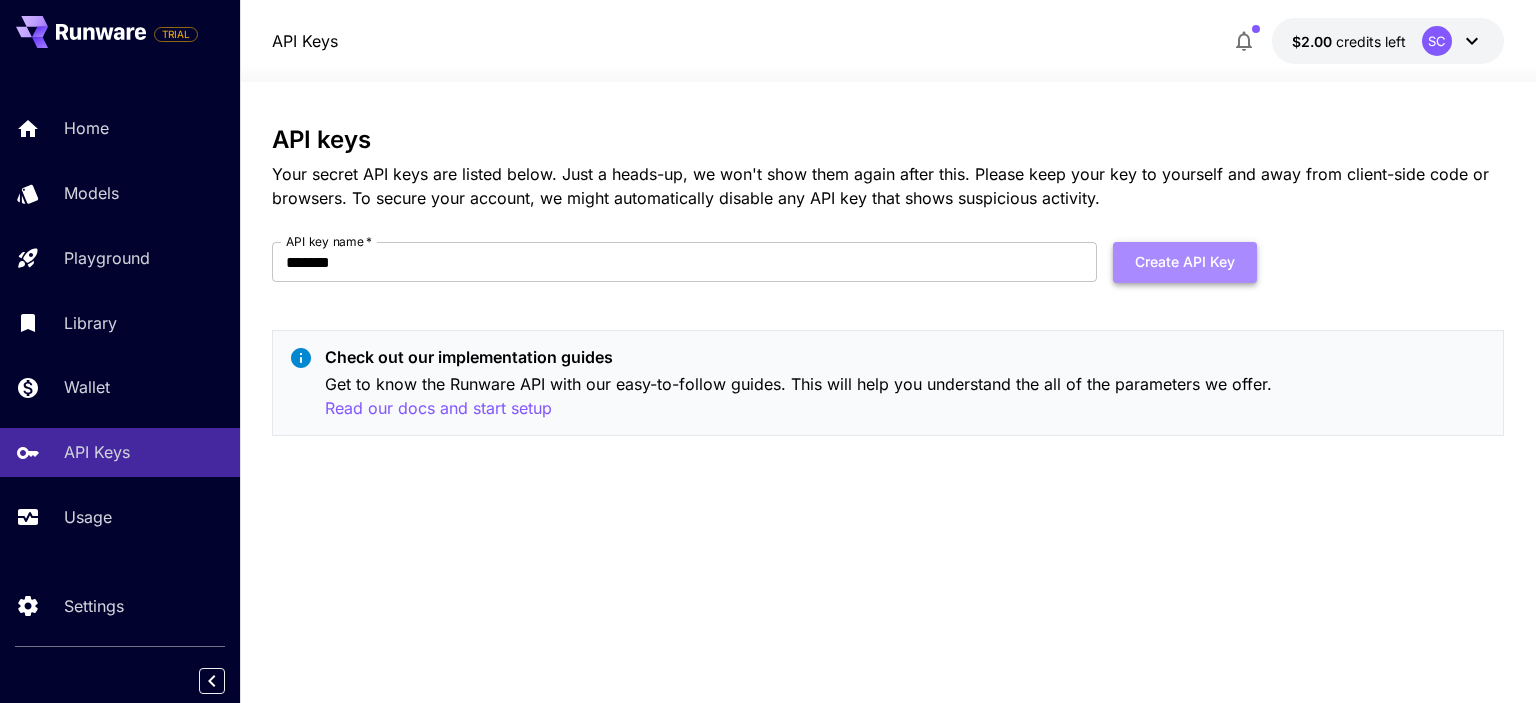 click on "Create API Key" at bounding box center [1185, 262] 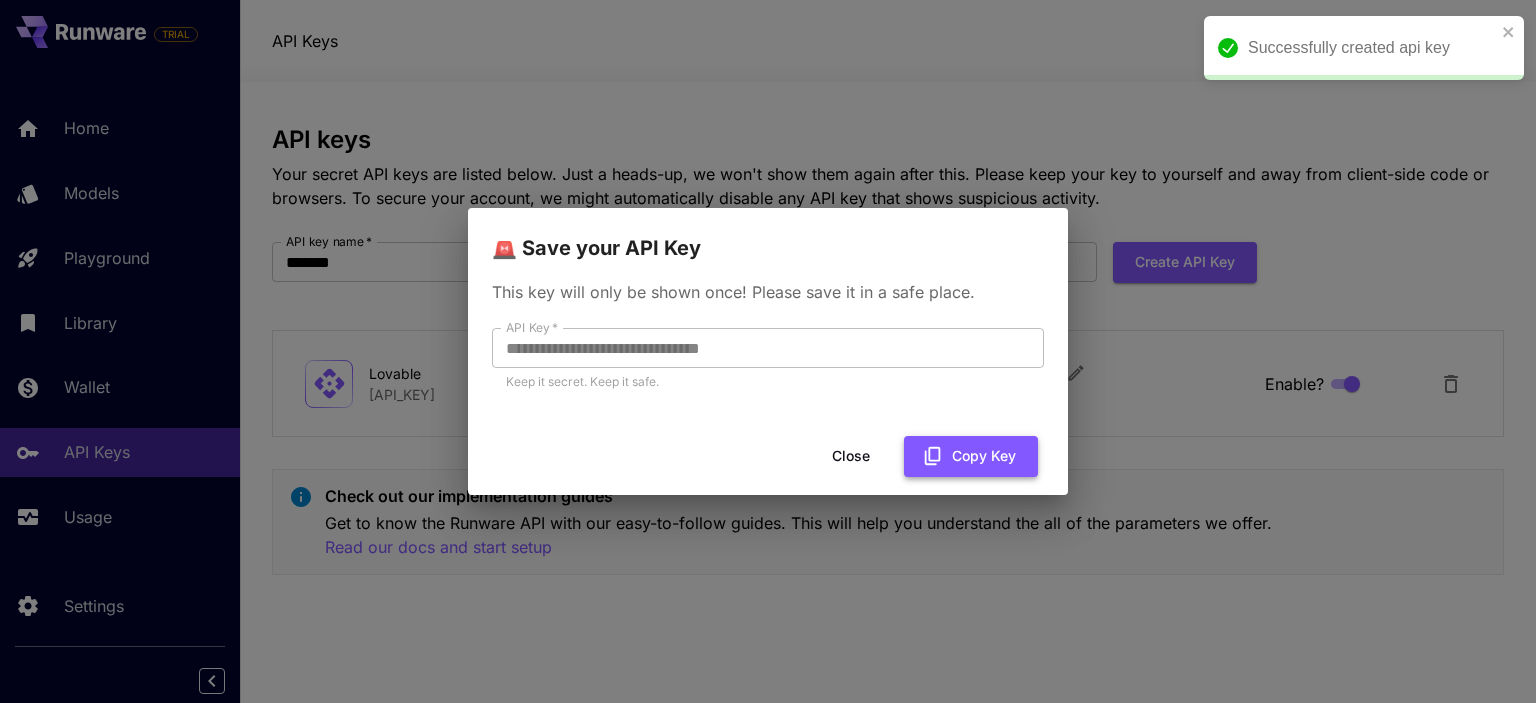 click on "Copy Key" at bounding box center (971, 456) 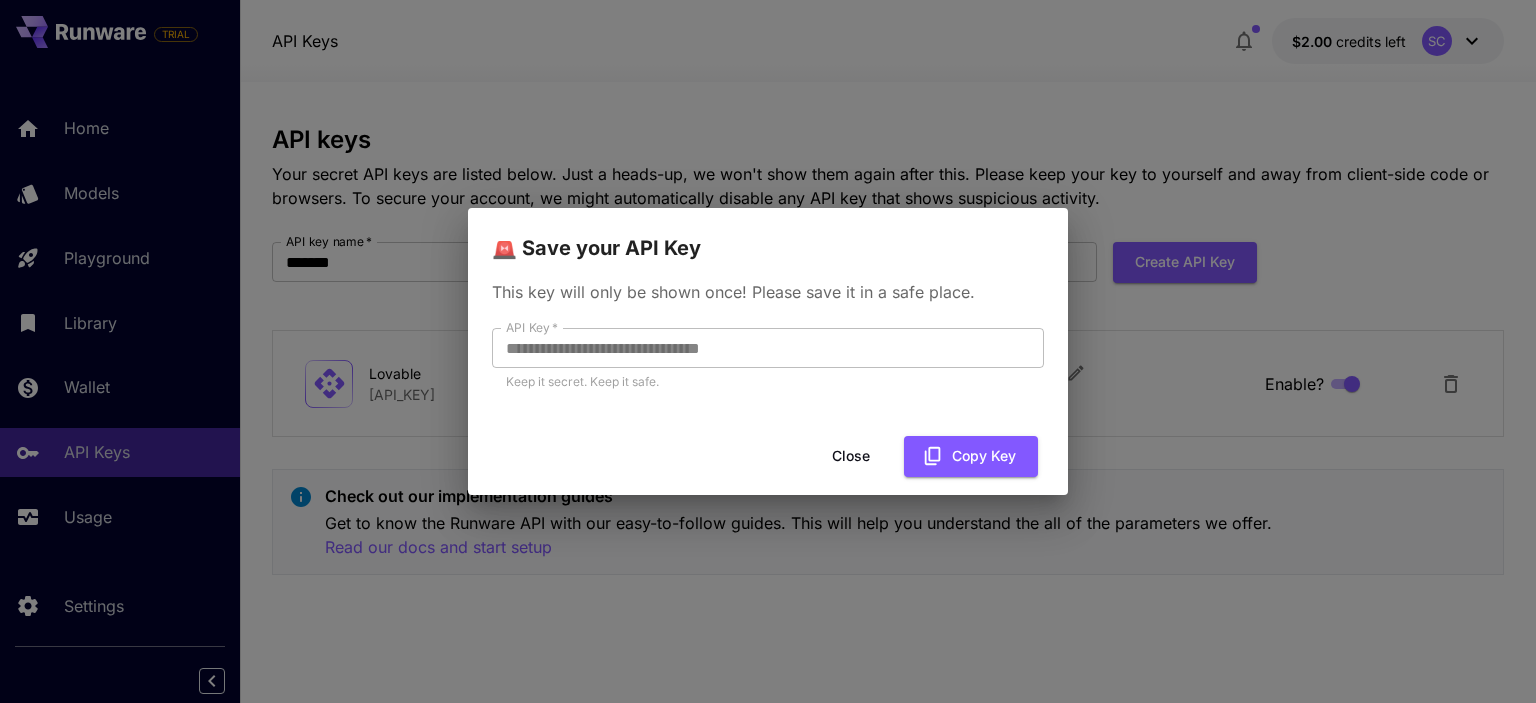 click on "Close" at bounding box center (851, 456) 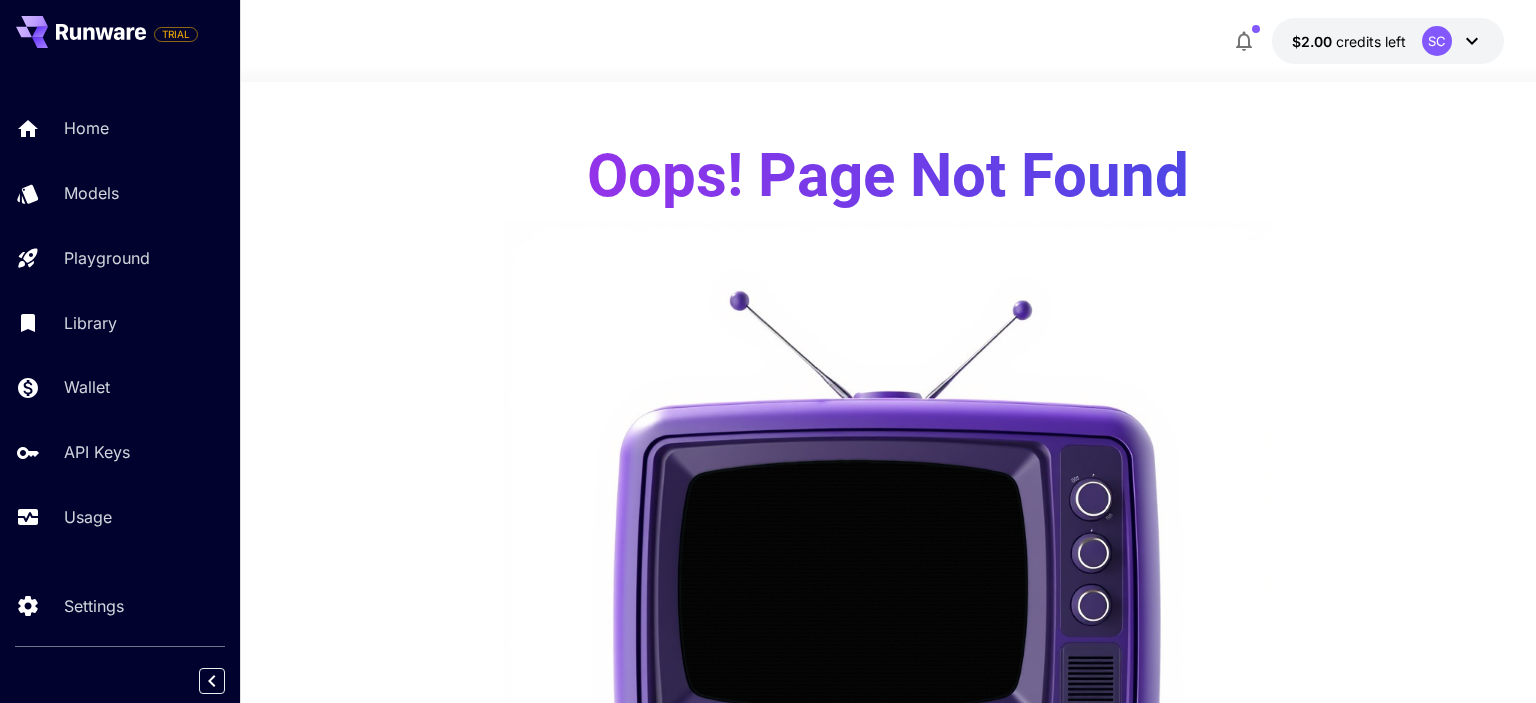 scroll, scrollTop: 0, scrollLeft: 0, axis: both 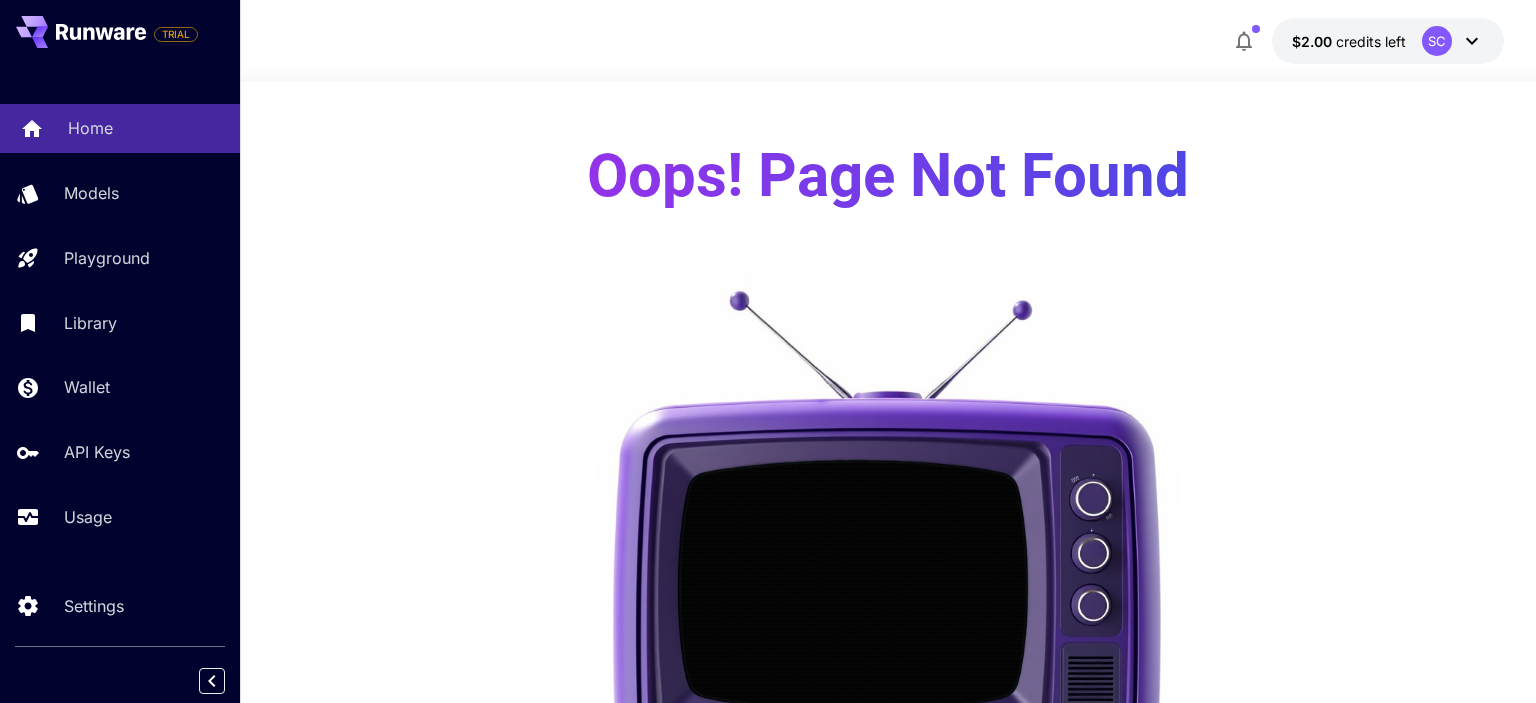 click on "Home" at bounding box center [90, 128] 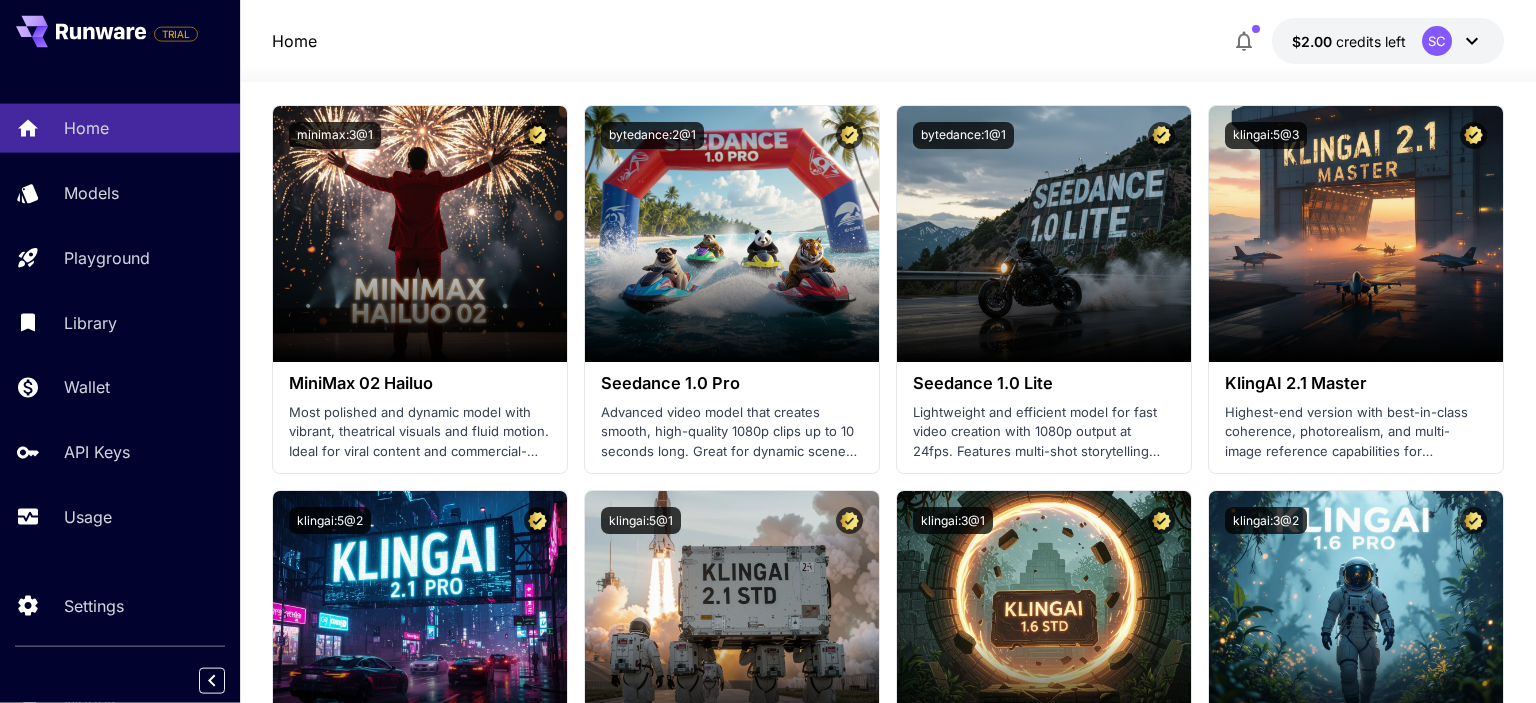 scroll, scrollTop: 633, scrollLeft: 0, axis: vertical 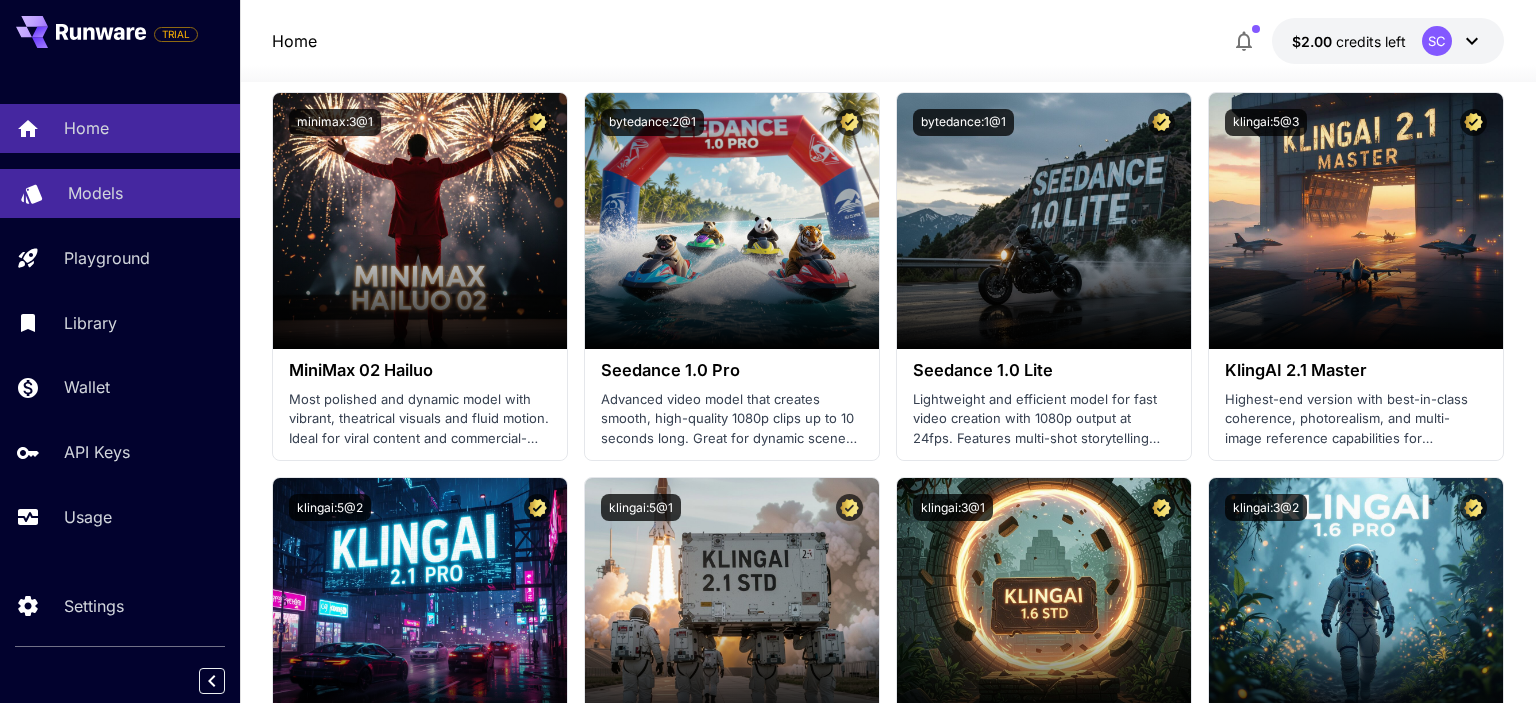 click on "Models" at bounding box center (95, 193) 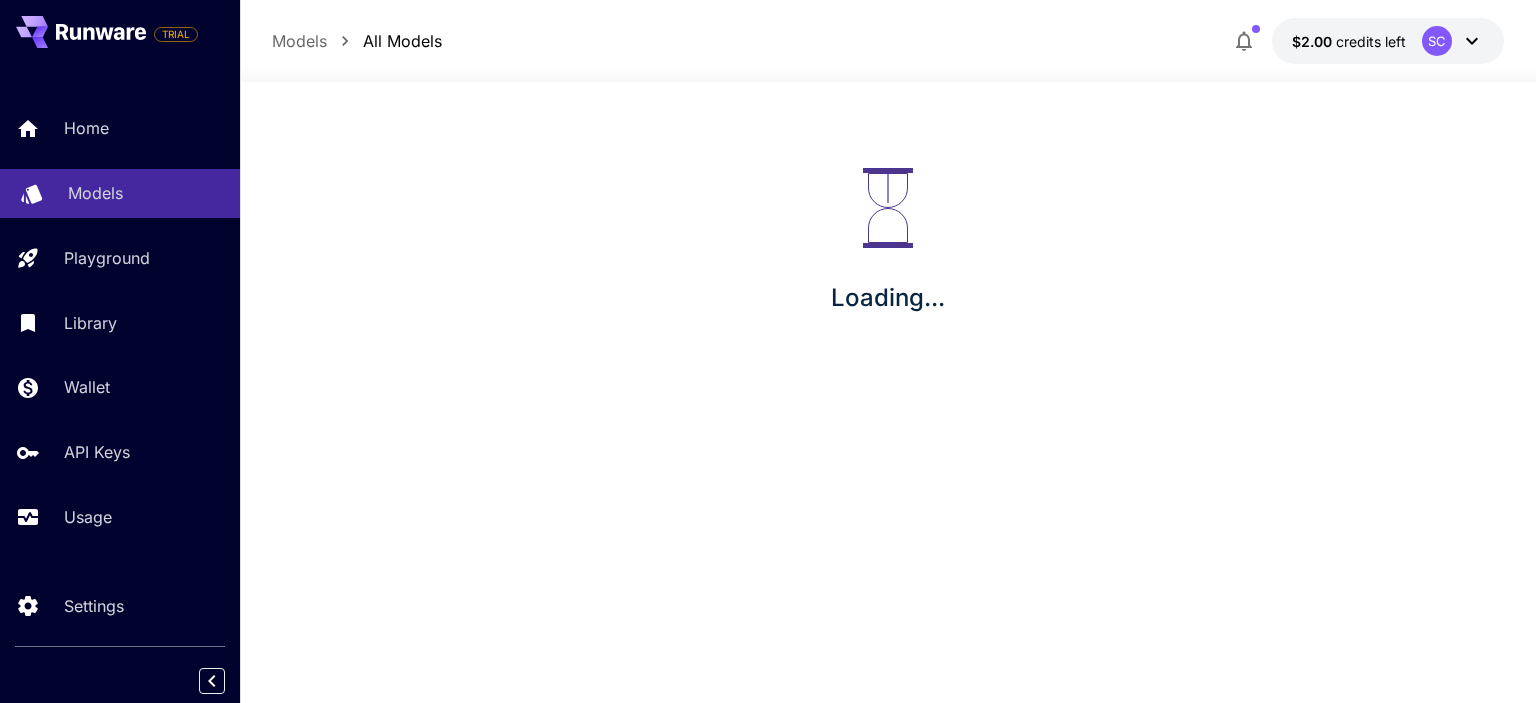 scroll, scrollTop: 0, scrollLeft: 0, axis: both 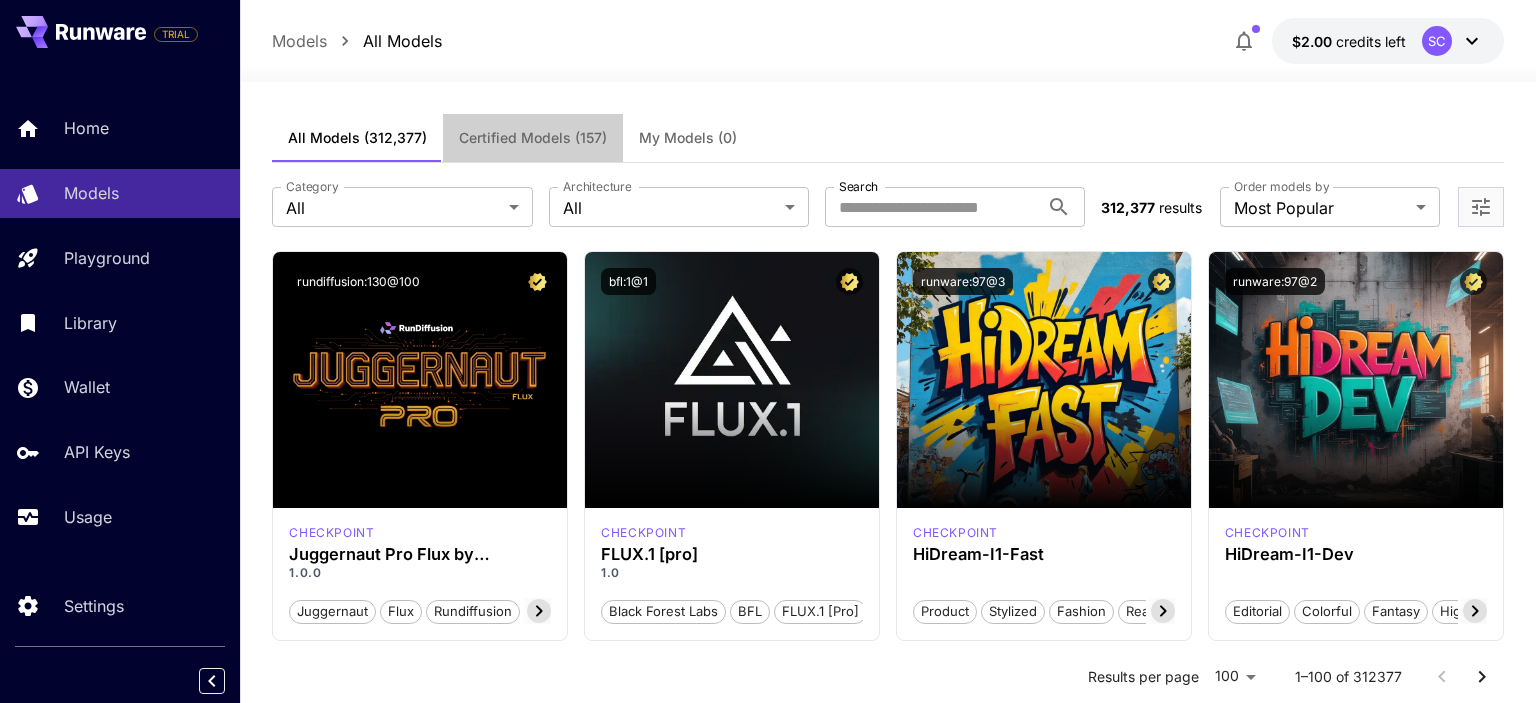 click on "Certified Models (157)" at bounding box center [533, 138] 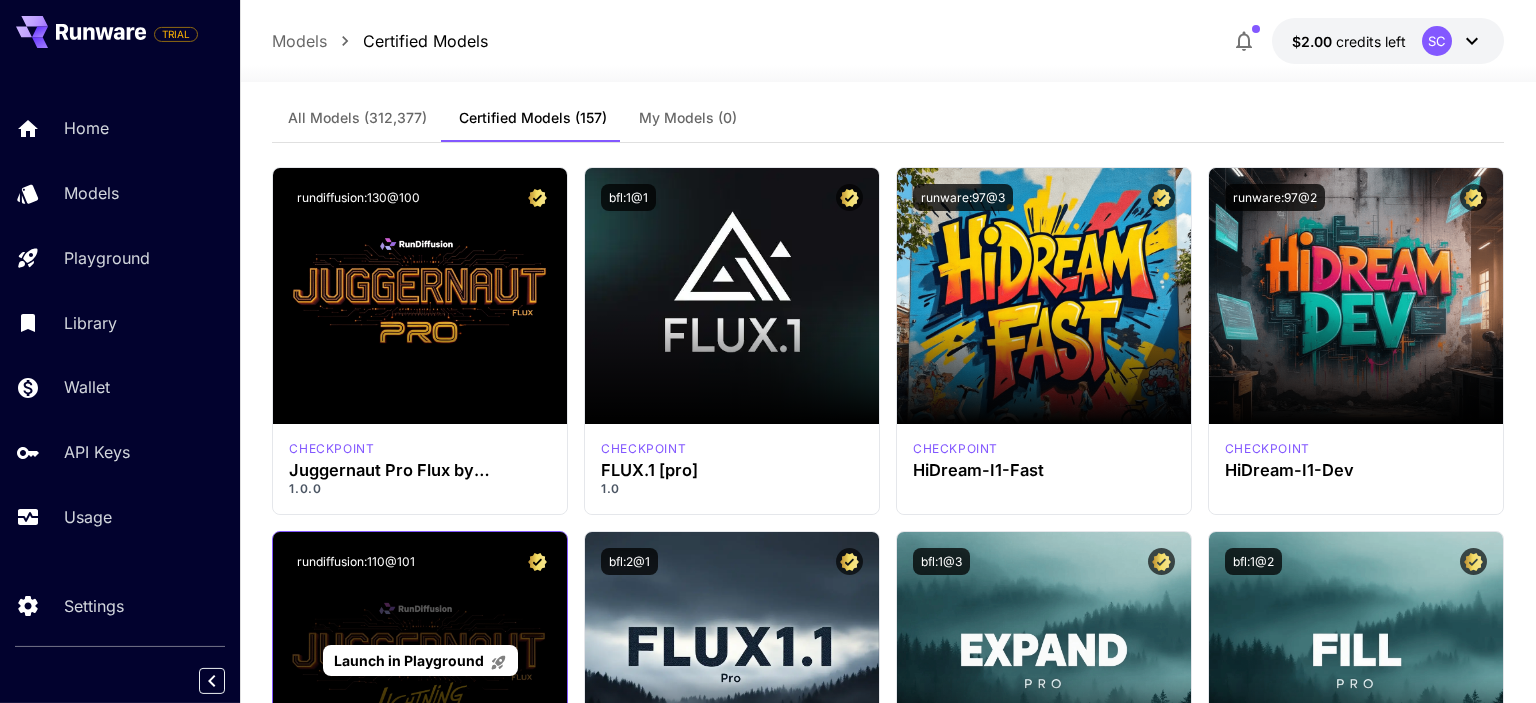scroll, scrollTop: 0, scrollLeft: 0, axis: both 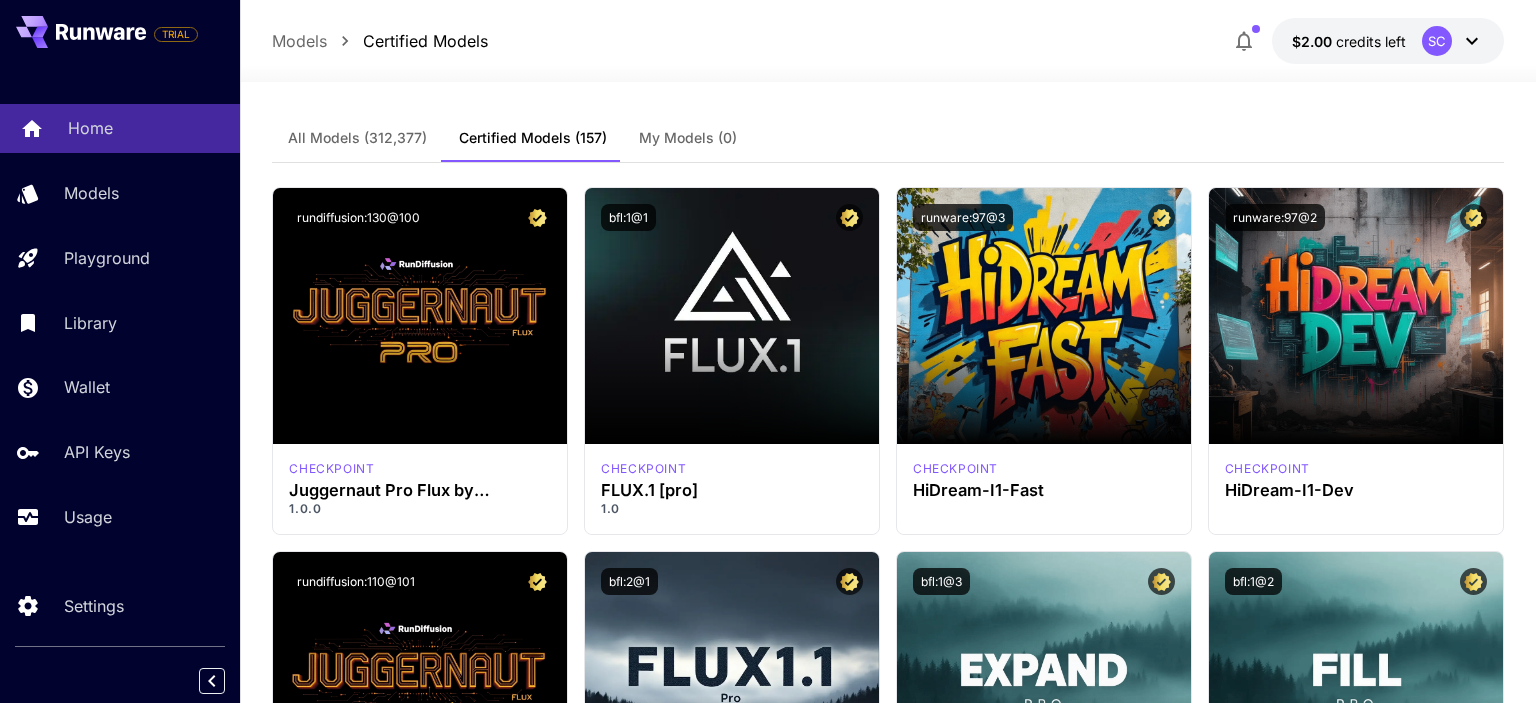 click on "Home" at bounding box center (90, 128) 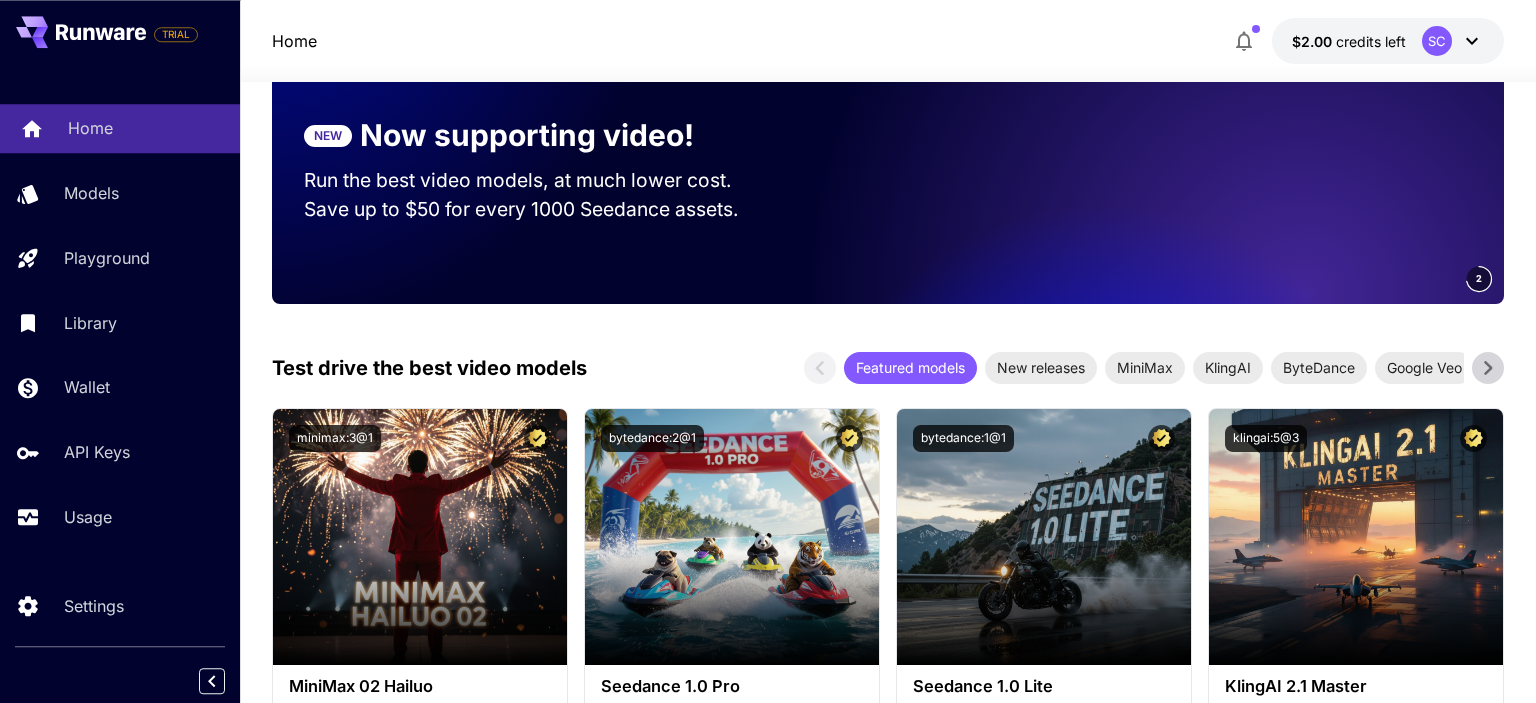 scroll, scrollTop: 211, scrollLeft: 0, axis: vertical 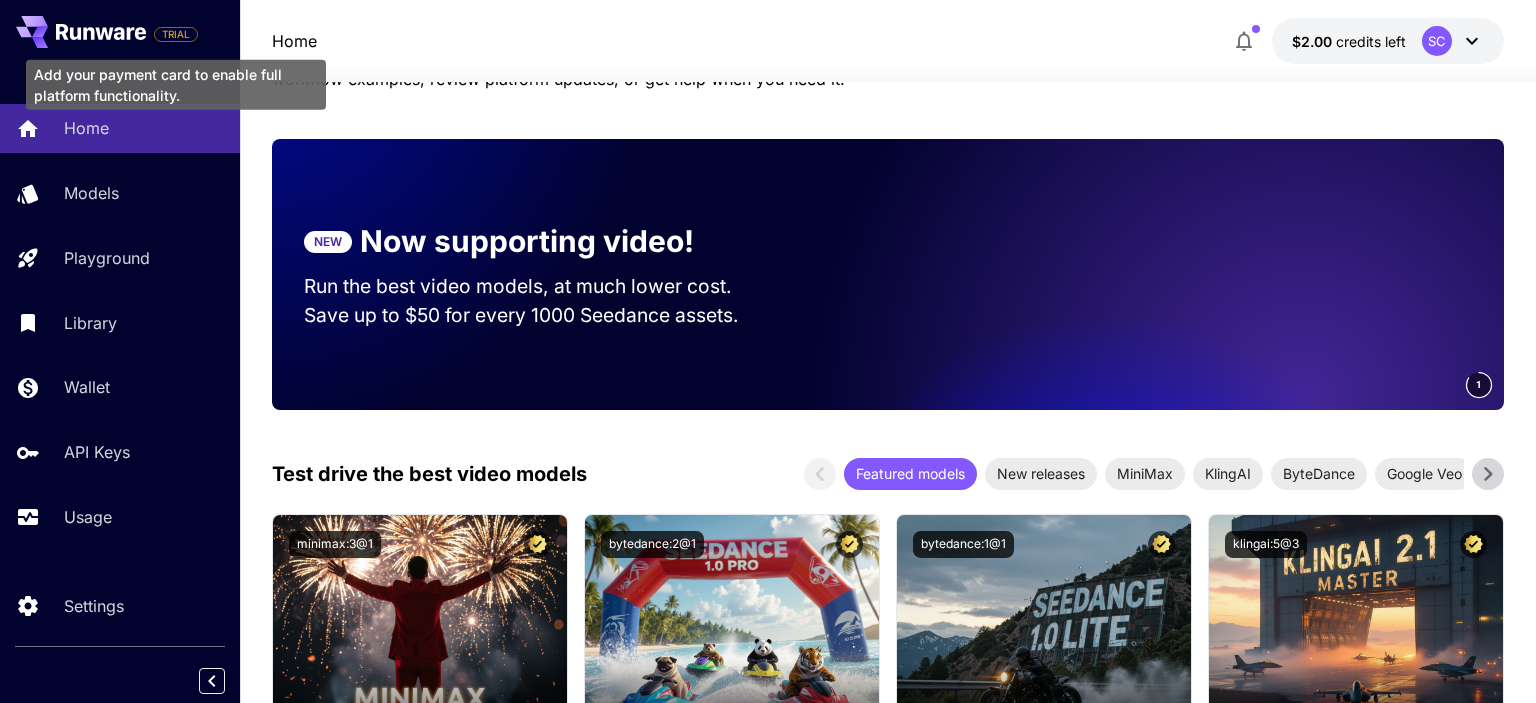 click on "TRIAL" at bounding box center (176, 34) 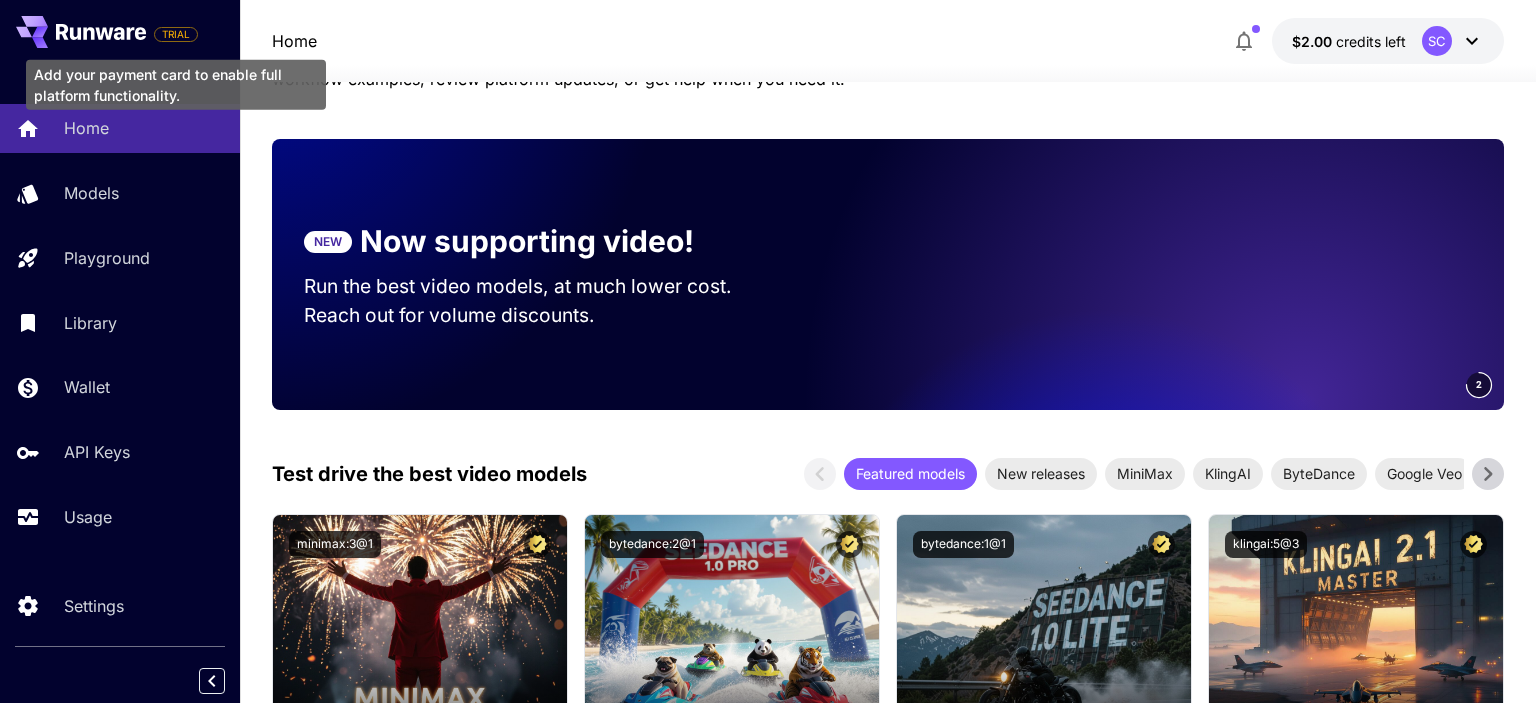 click on "TRIAL" at bounding box center (176, 34) 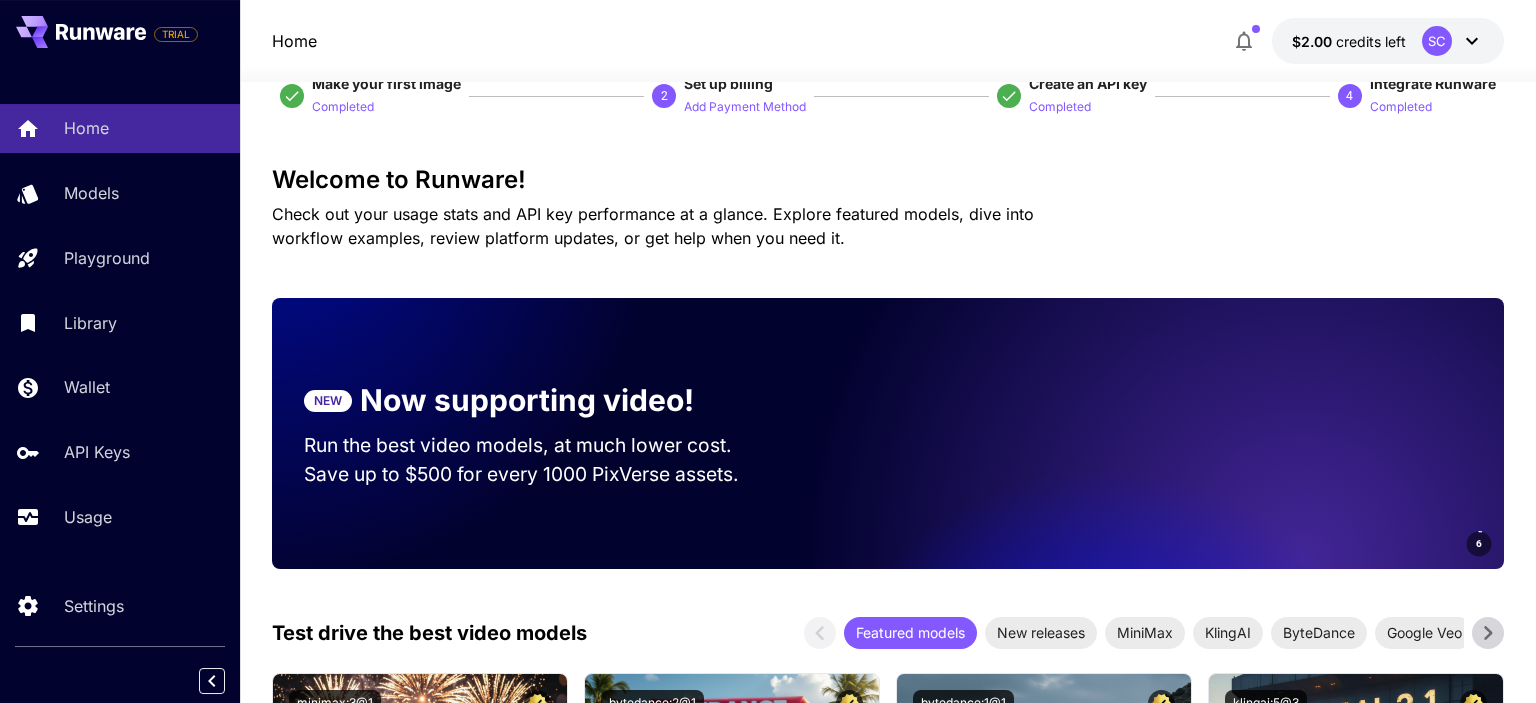 scroll, scrollTop: 0, scrollLeft: 0, axis: both 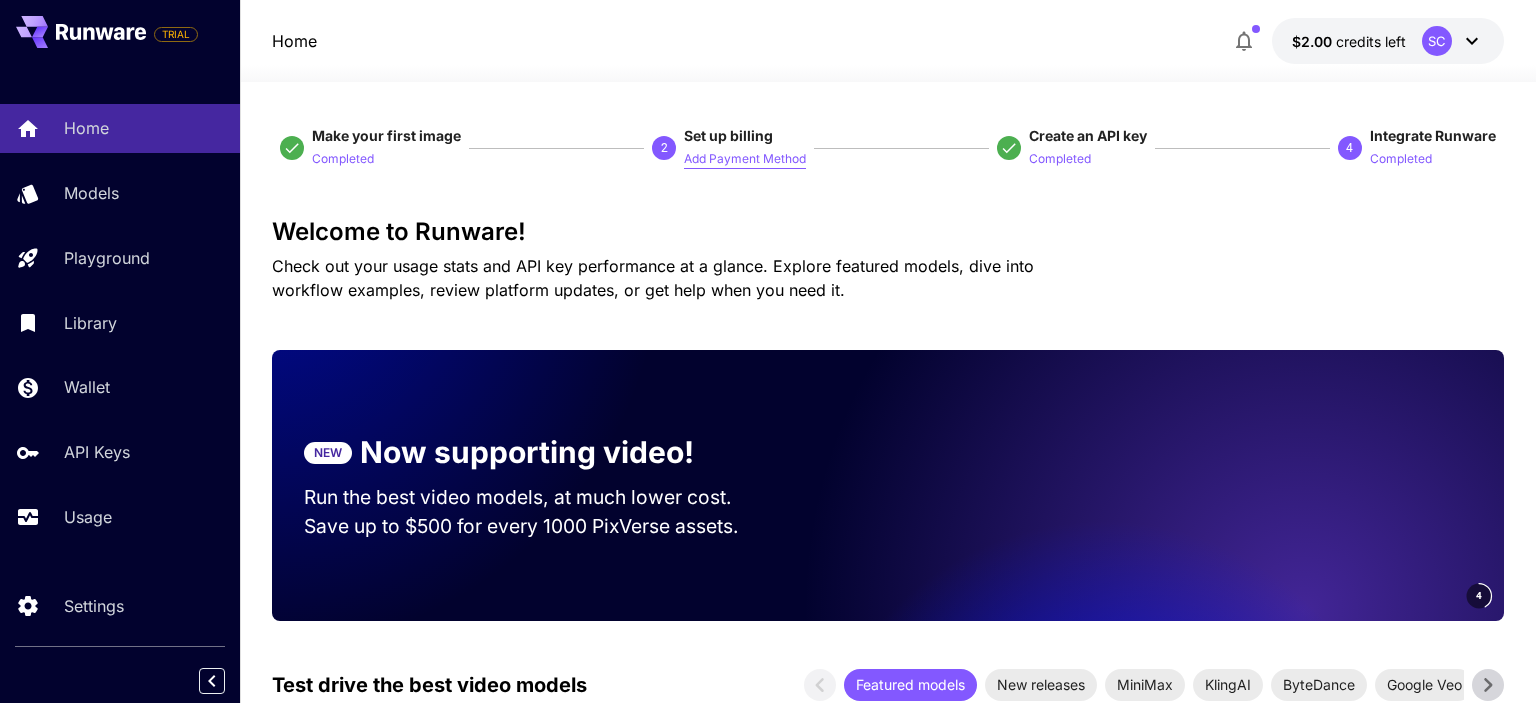 click on "Add Payment Method" at bounding box center [745, 159] 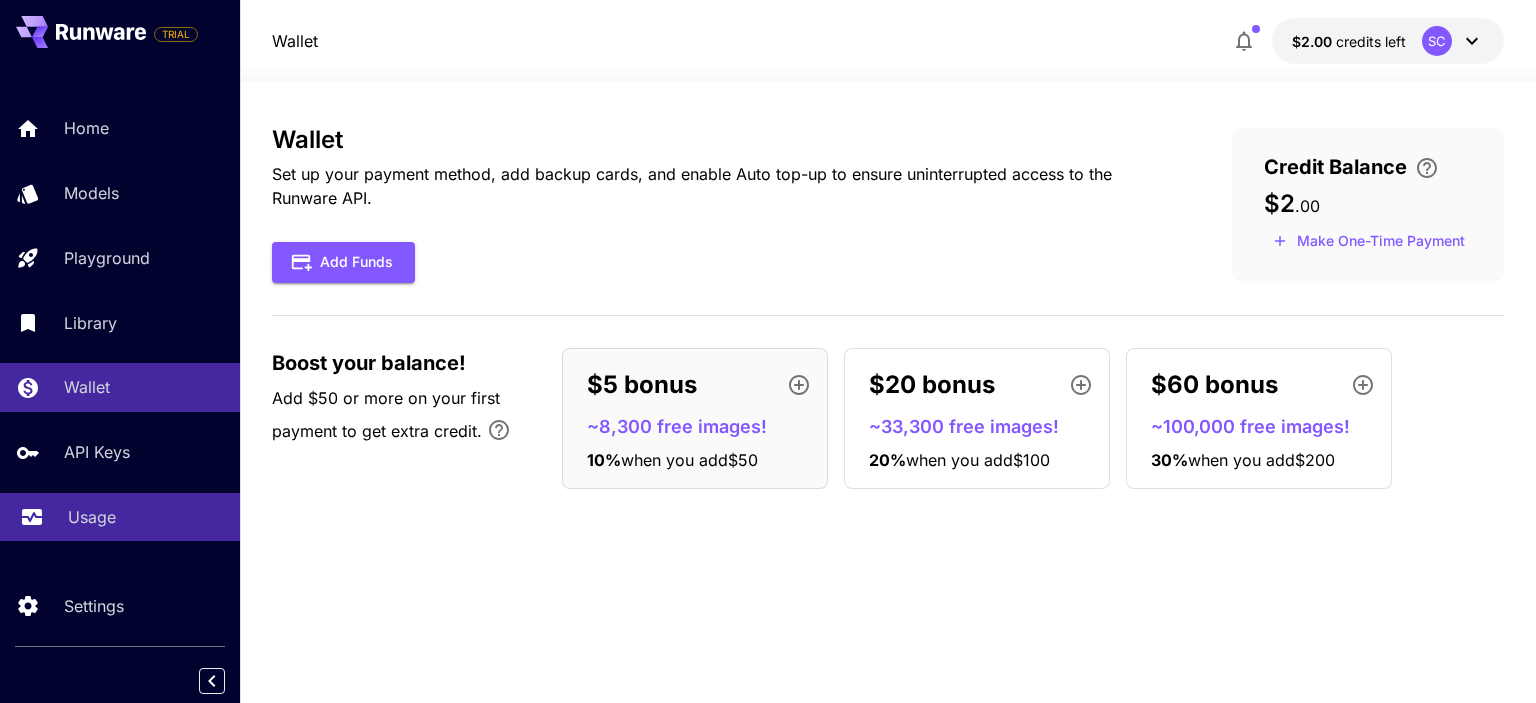 click on "Usage" at bounding box center [92, 517] 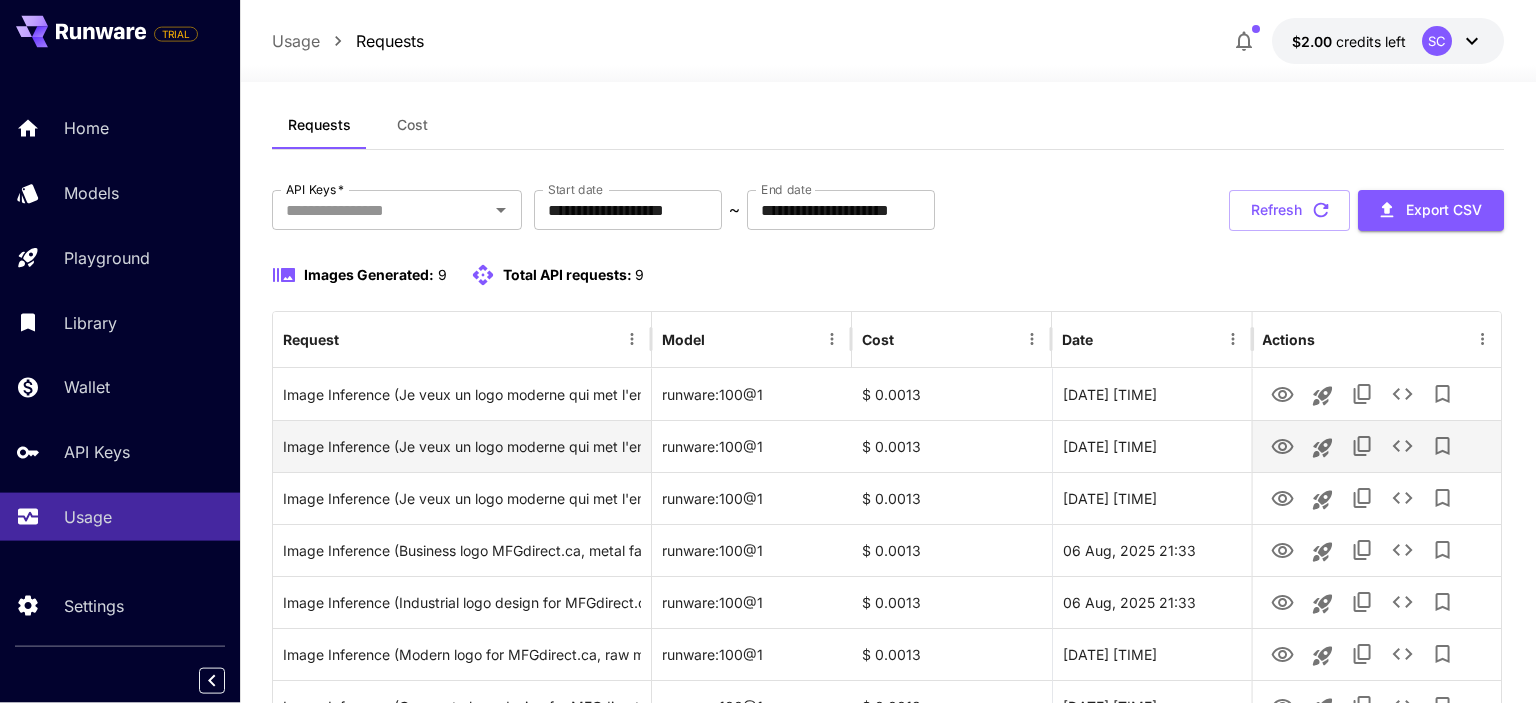 scroll, scrollTop: 0, scrollLeft: 0, axis: both 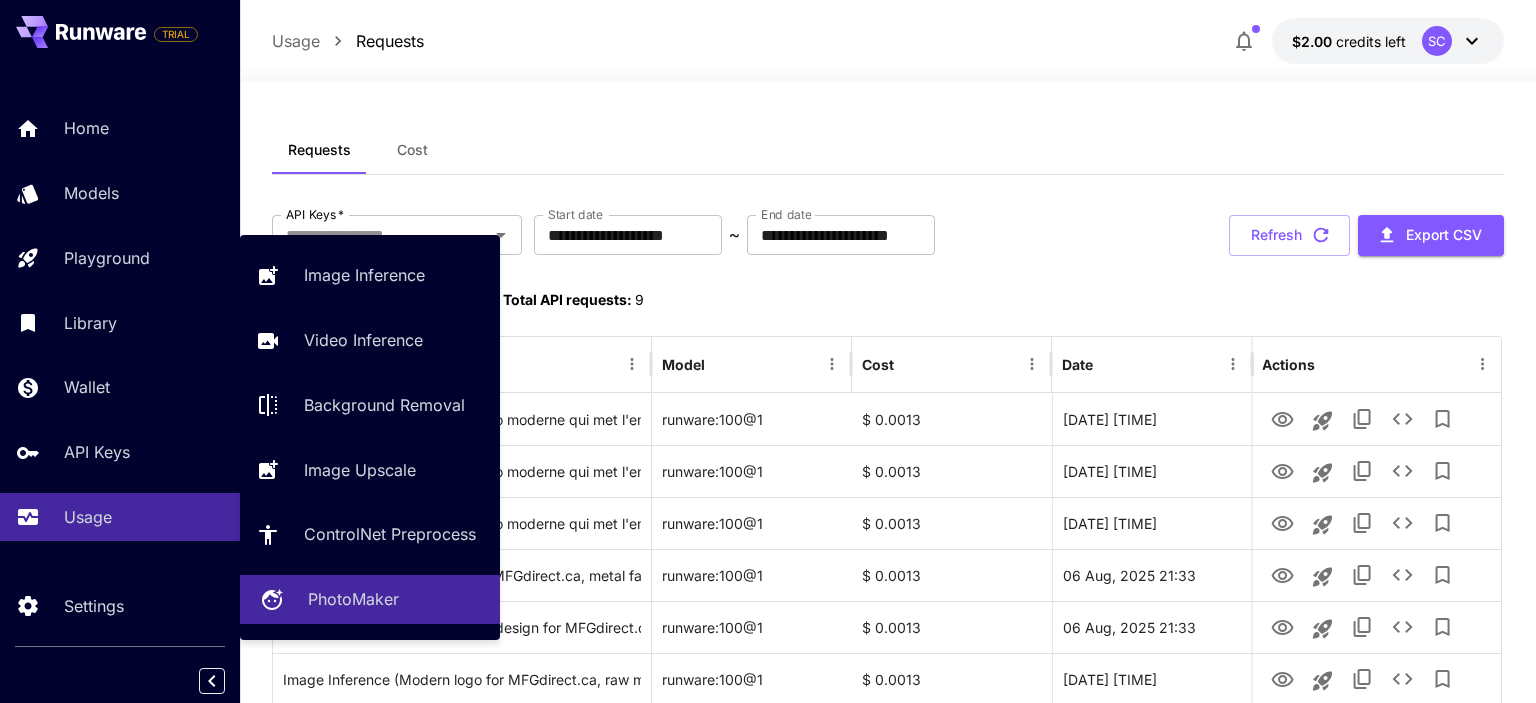 click on "PhotoMaker" at bounding box center (353, 599) 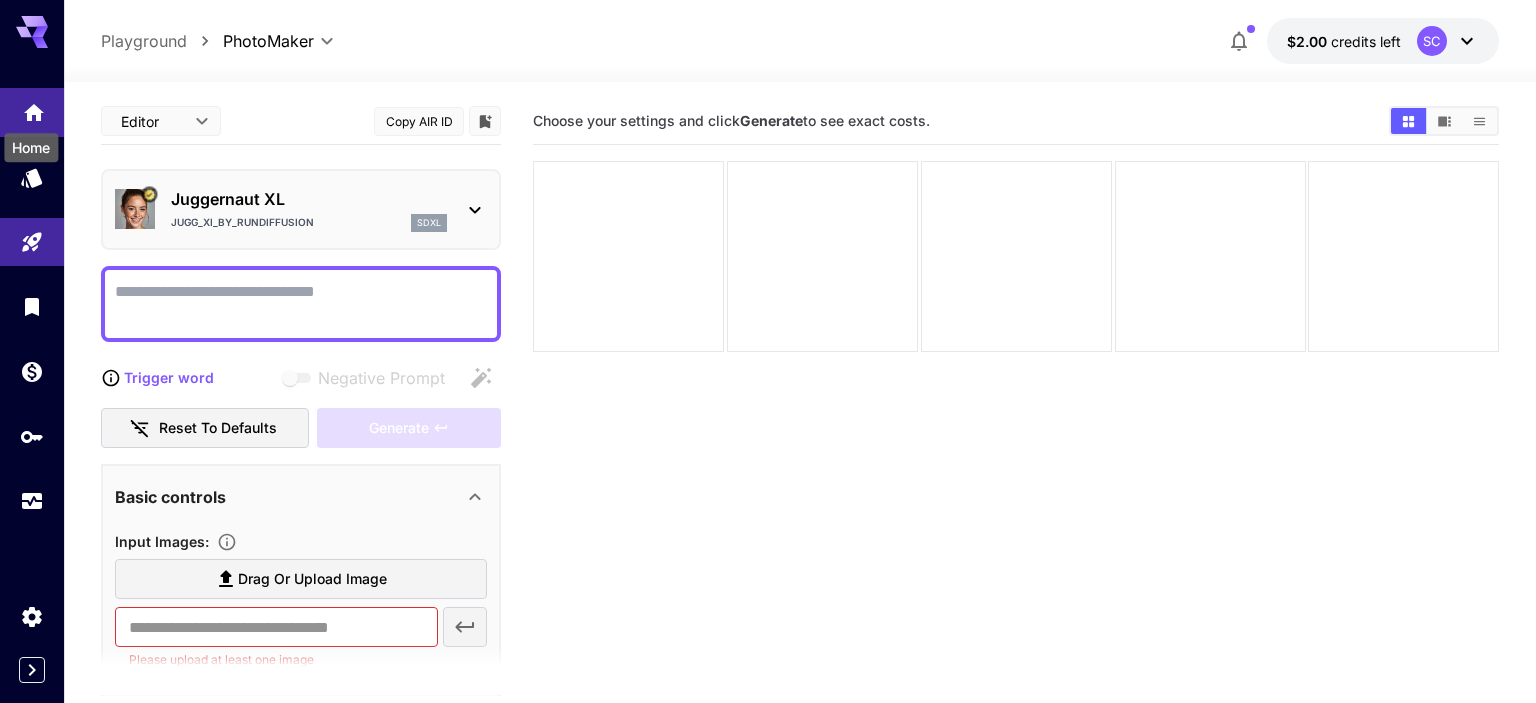 click 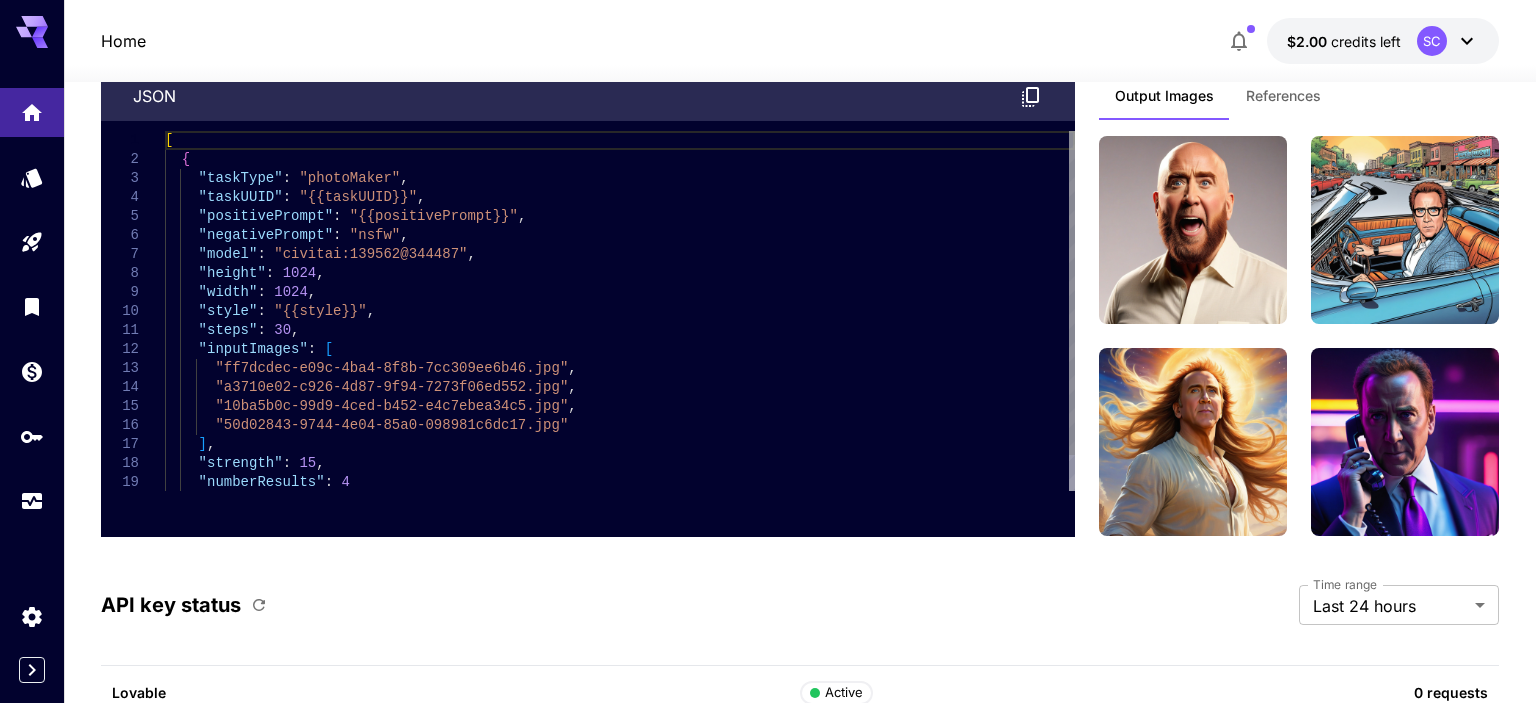 scroll, scrollTop: 5665, scrollLeft: 0, axis: vertical 